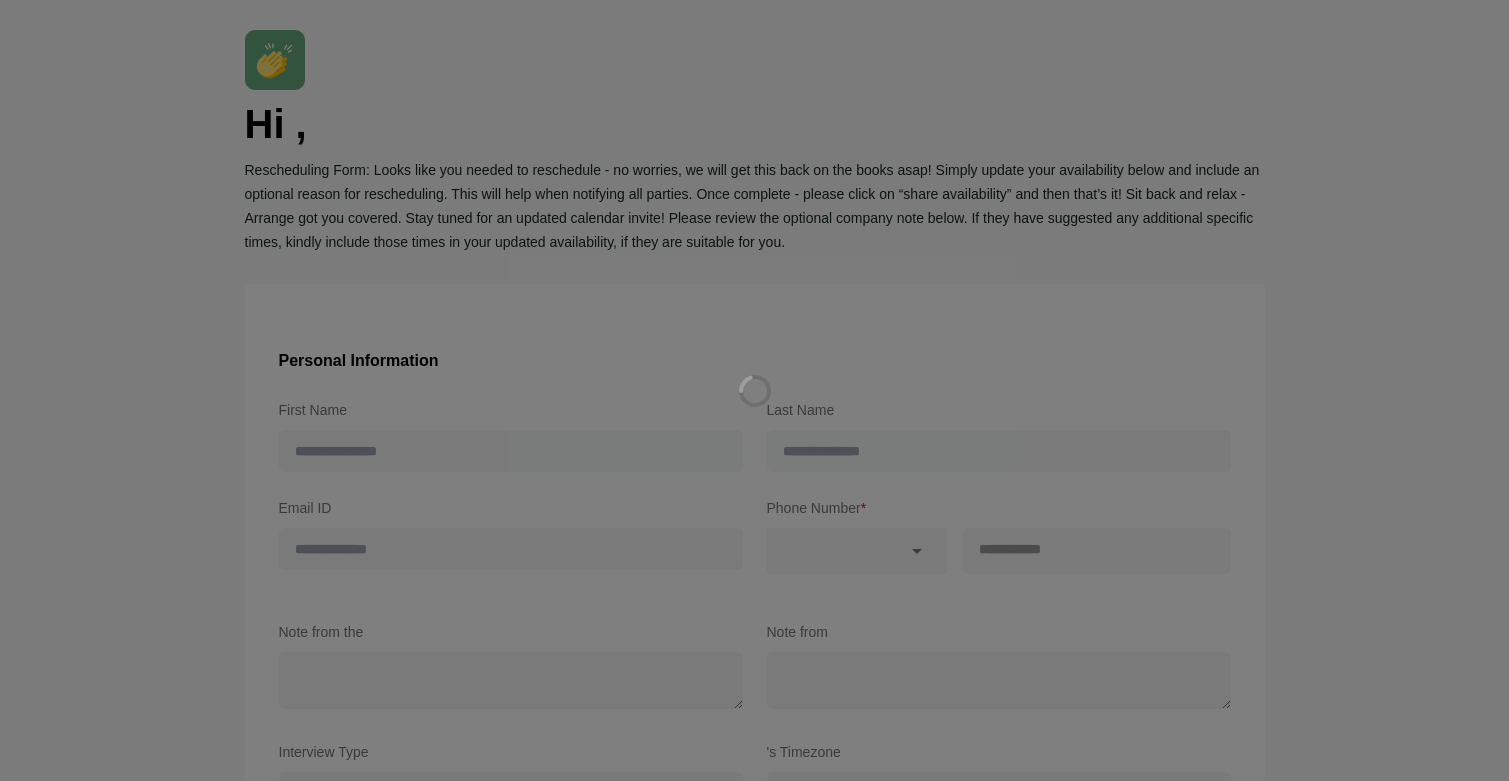 scroll, scrollTop: 0, scrollLeft: 0, axis: both 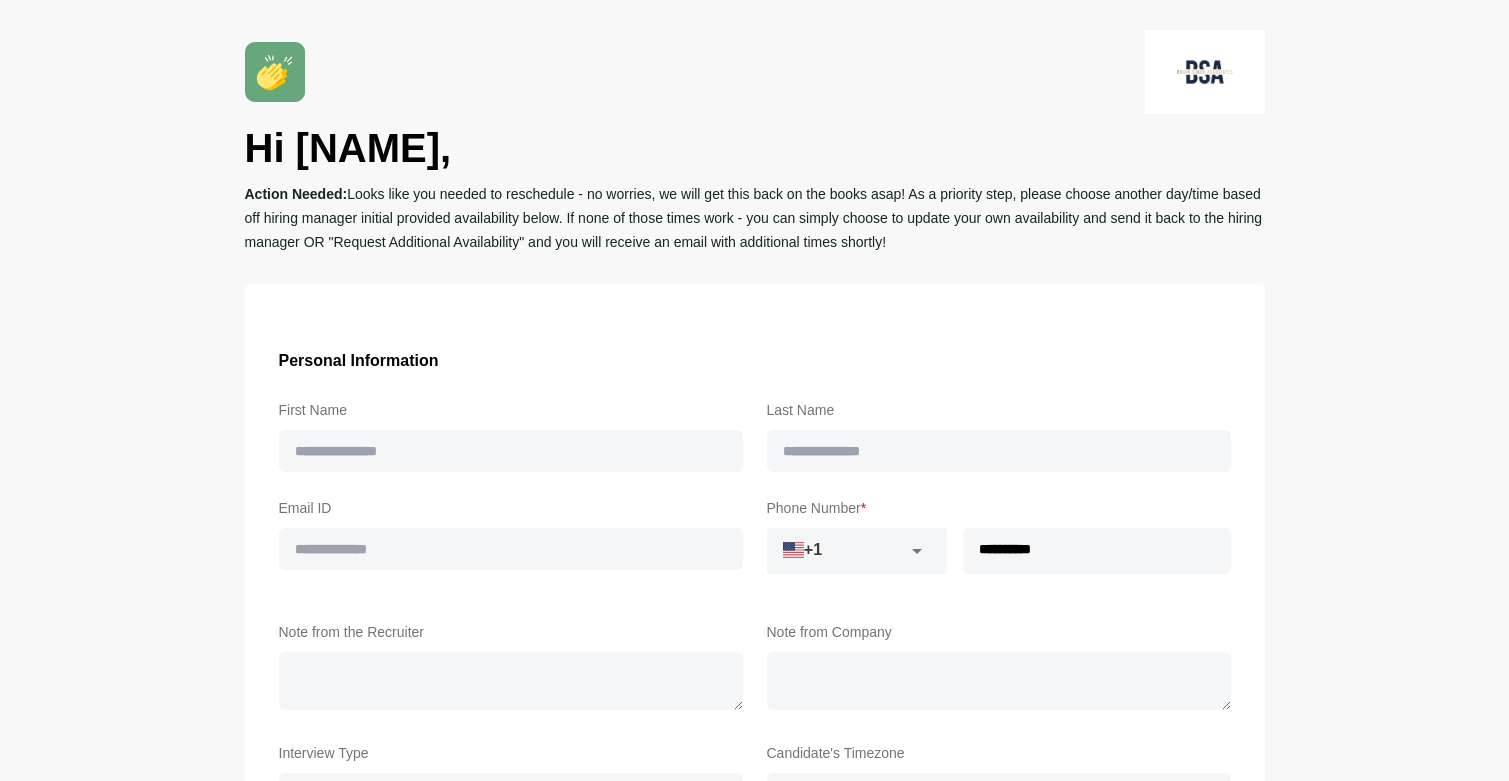 type on "******" 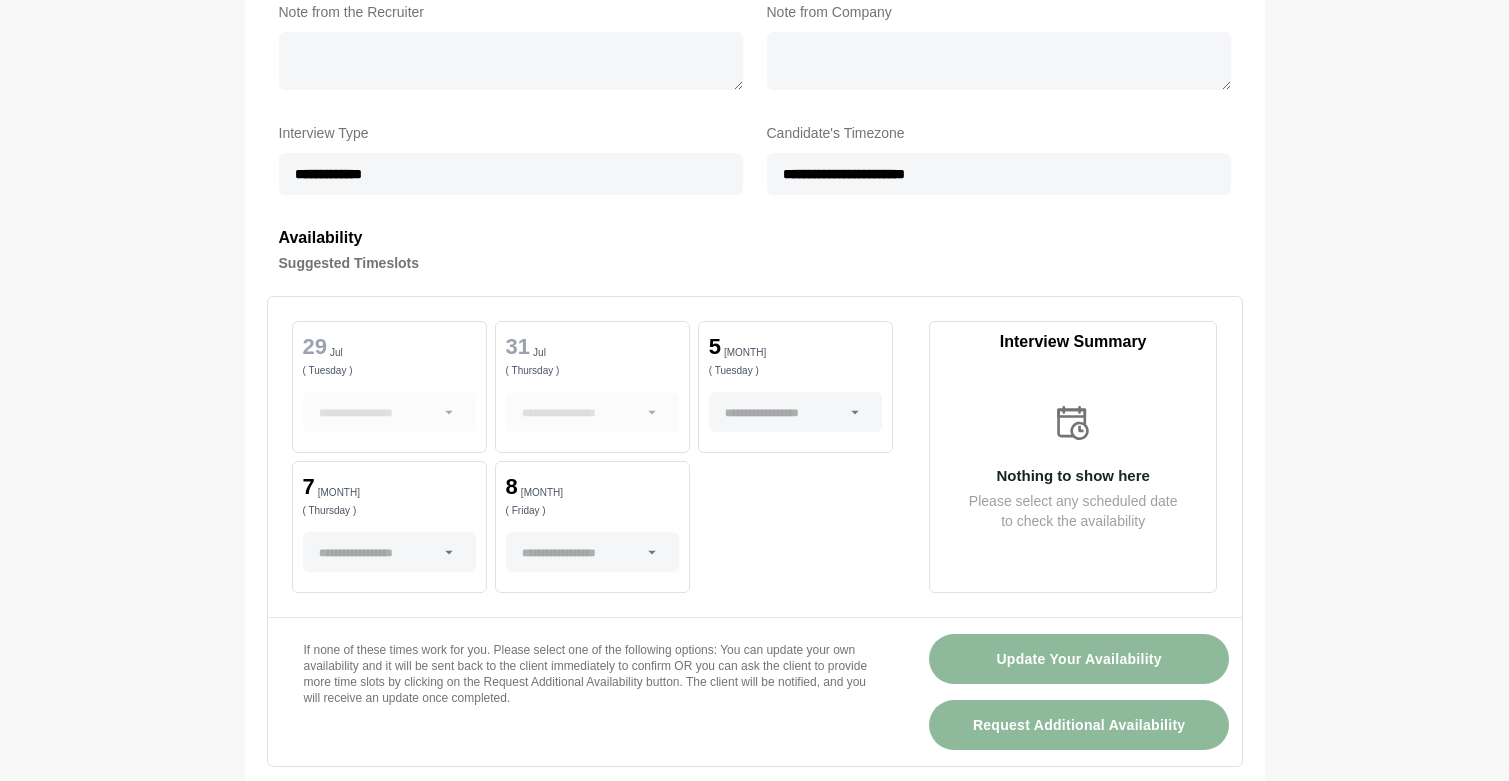 scroll, scrollTop: 622, scrollLeft: 0, axis: vertical 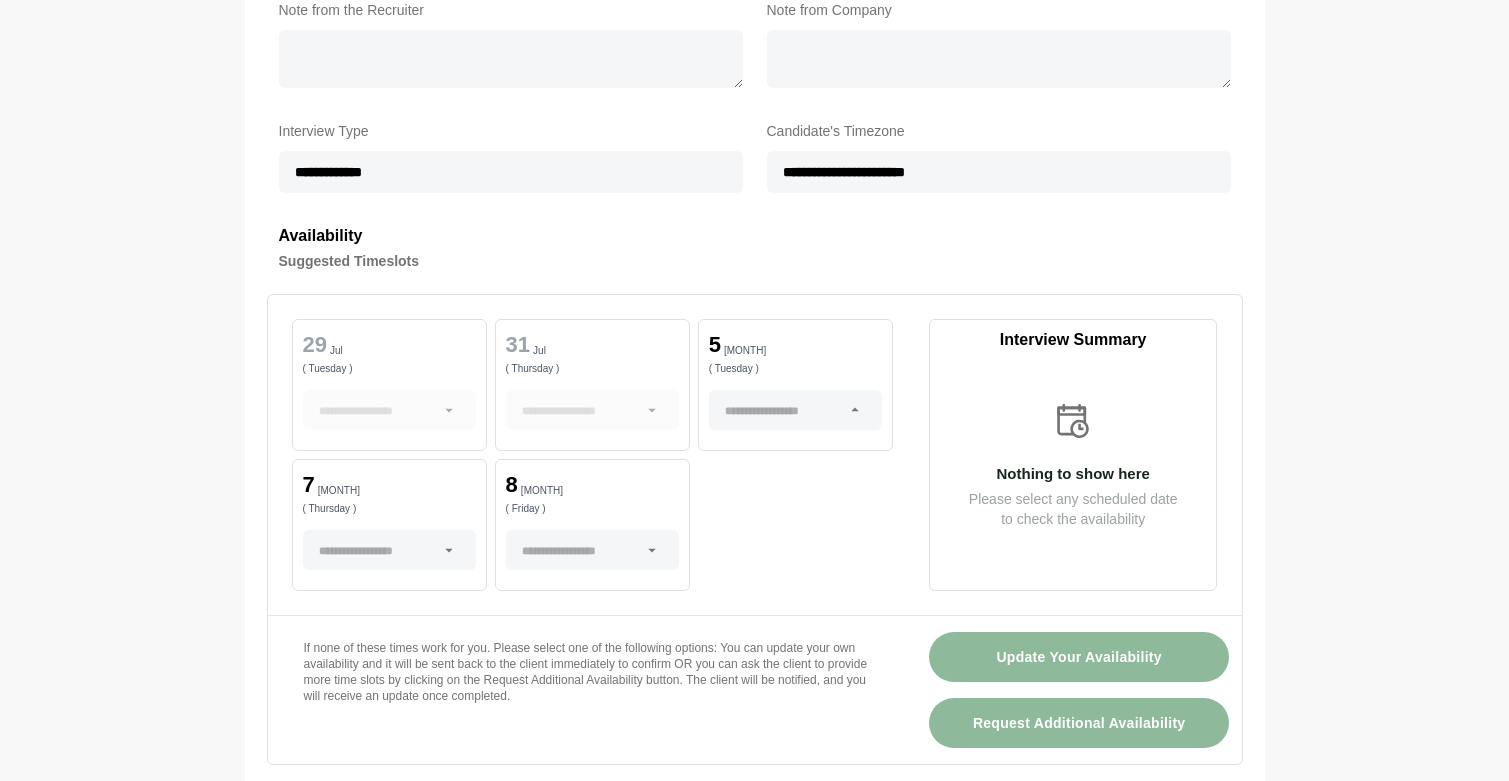 click 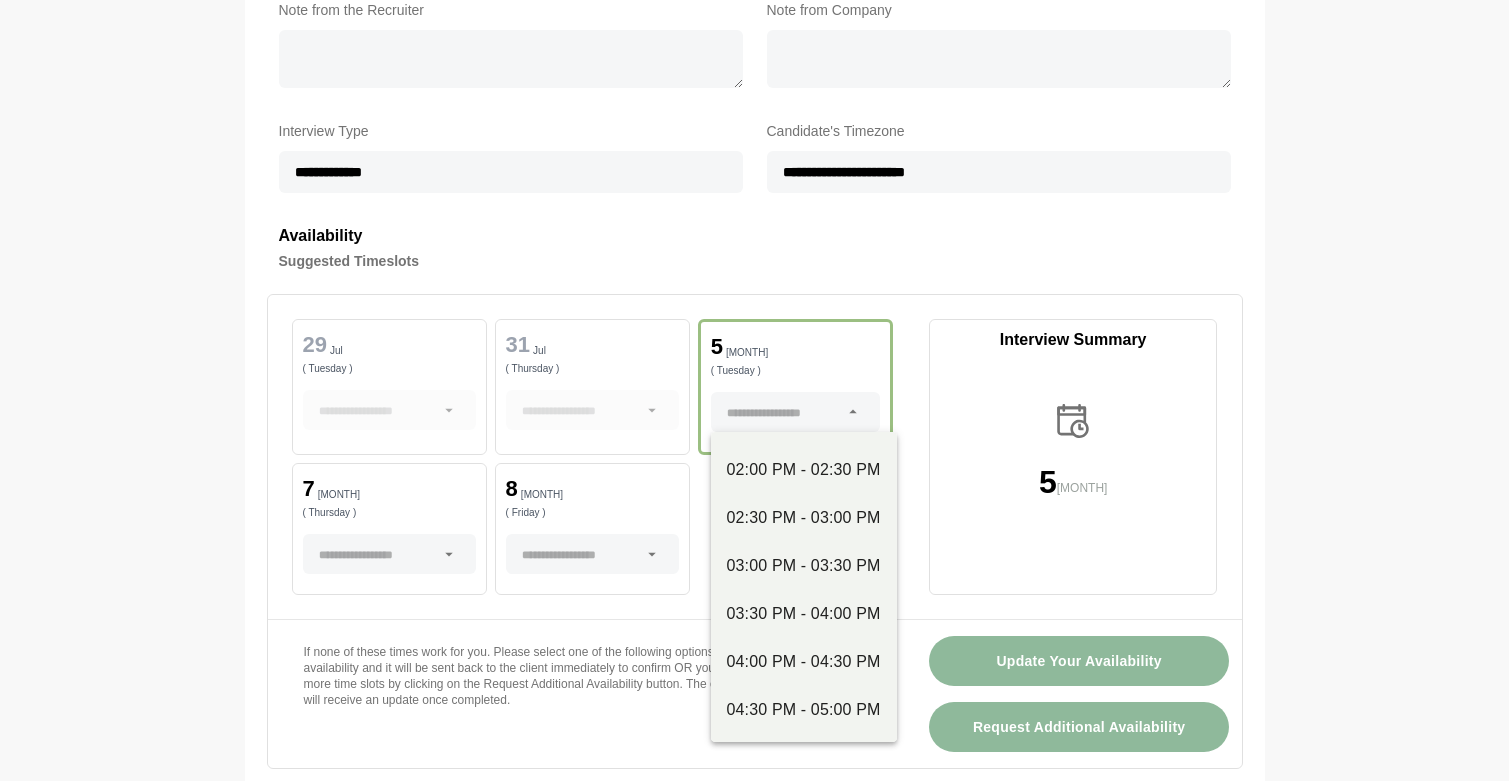 scroll, scrollTop: 378, scrollLeft: 0, axis: vertical 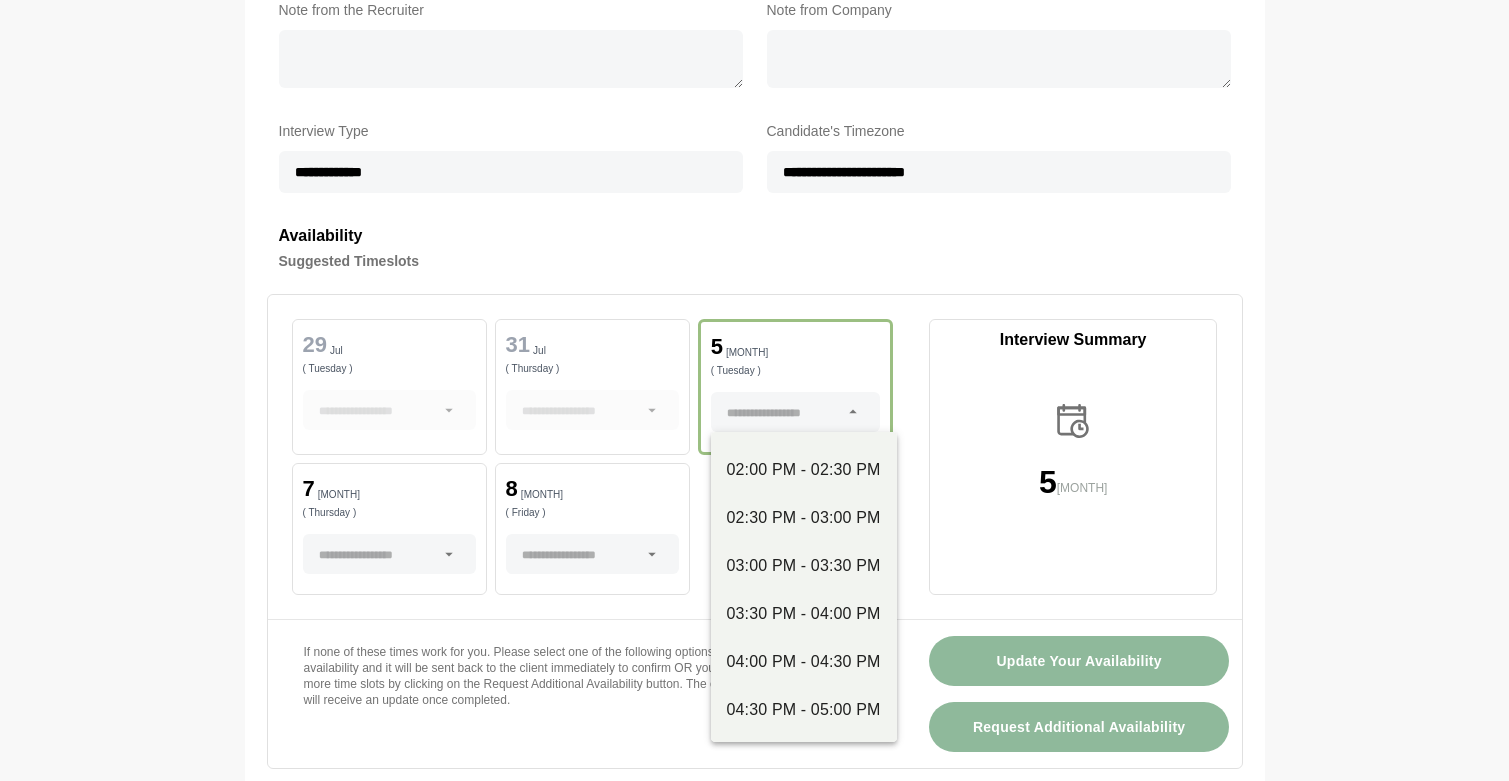 click on "If none of these times work for you. Please select one of the following options: You can update your own availability and it will be sent back to the client immediately to confirm OR you can ask the client to provide more time slots by clicking on the Request Additional Availability button. The client will be notified, and you will receive an update once completed." at bounding box center (592, 676) 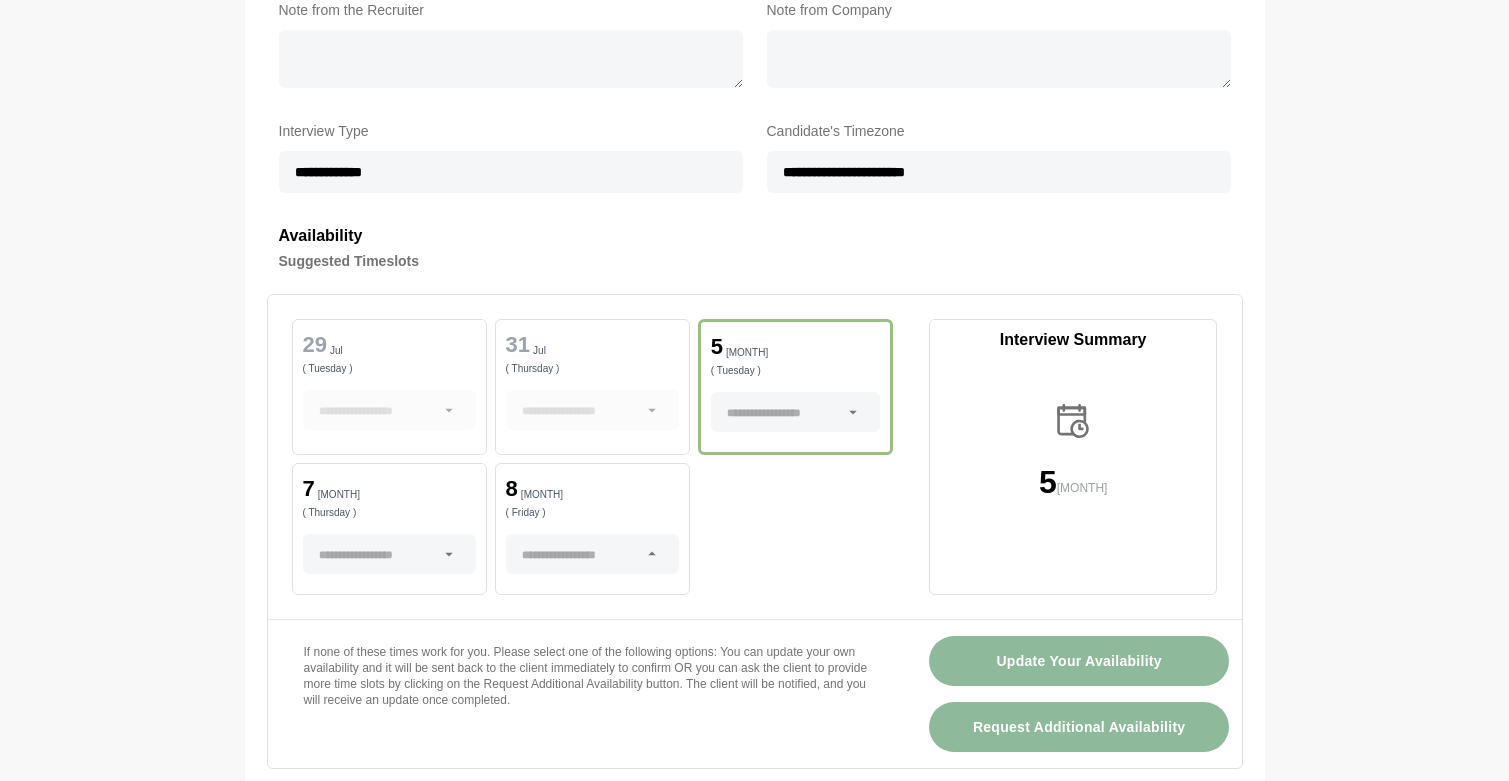 click 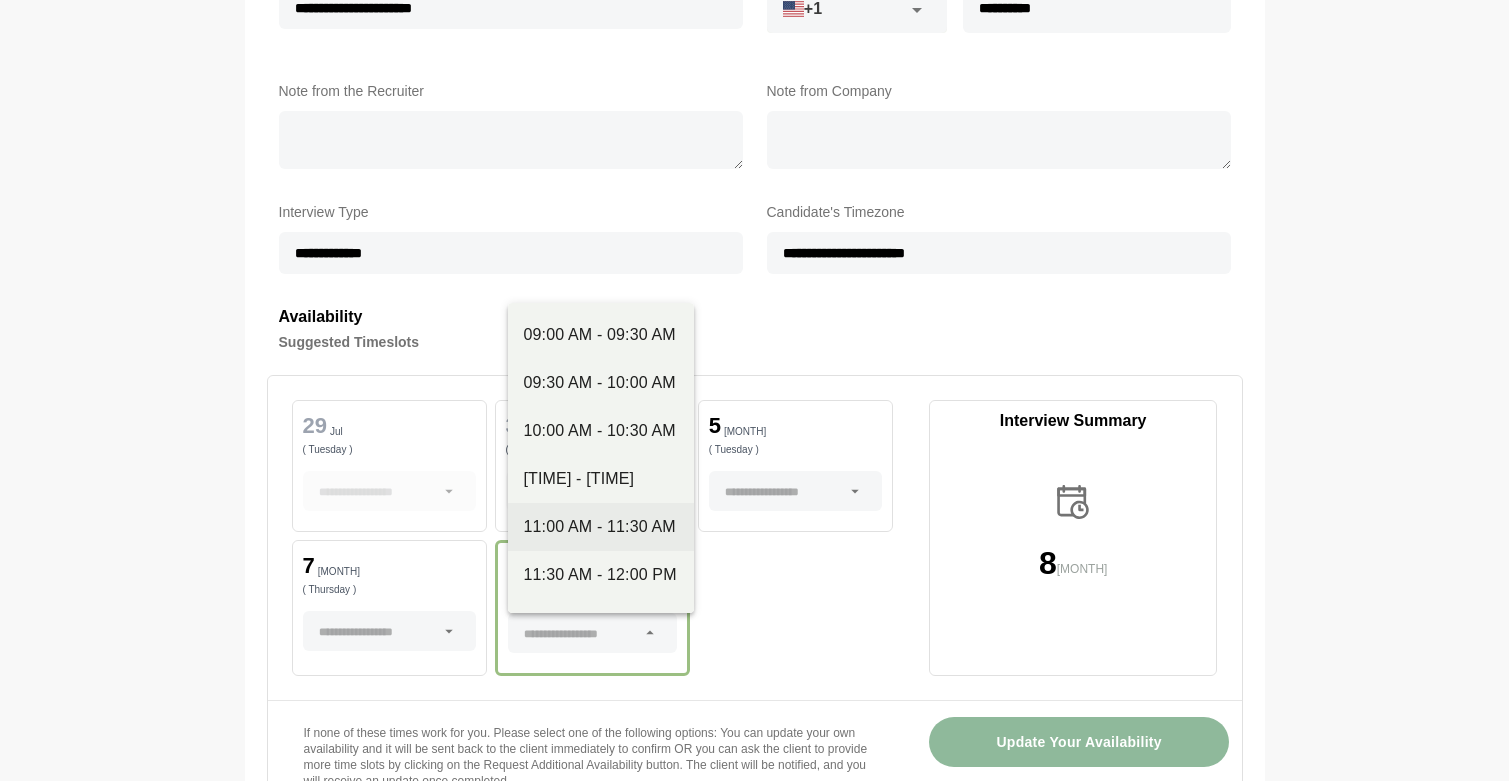 scroll, scrollTop: 540, scrollLeft: 0, axis: vertical 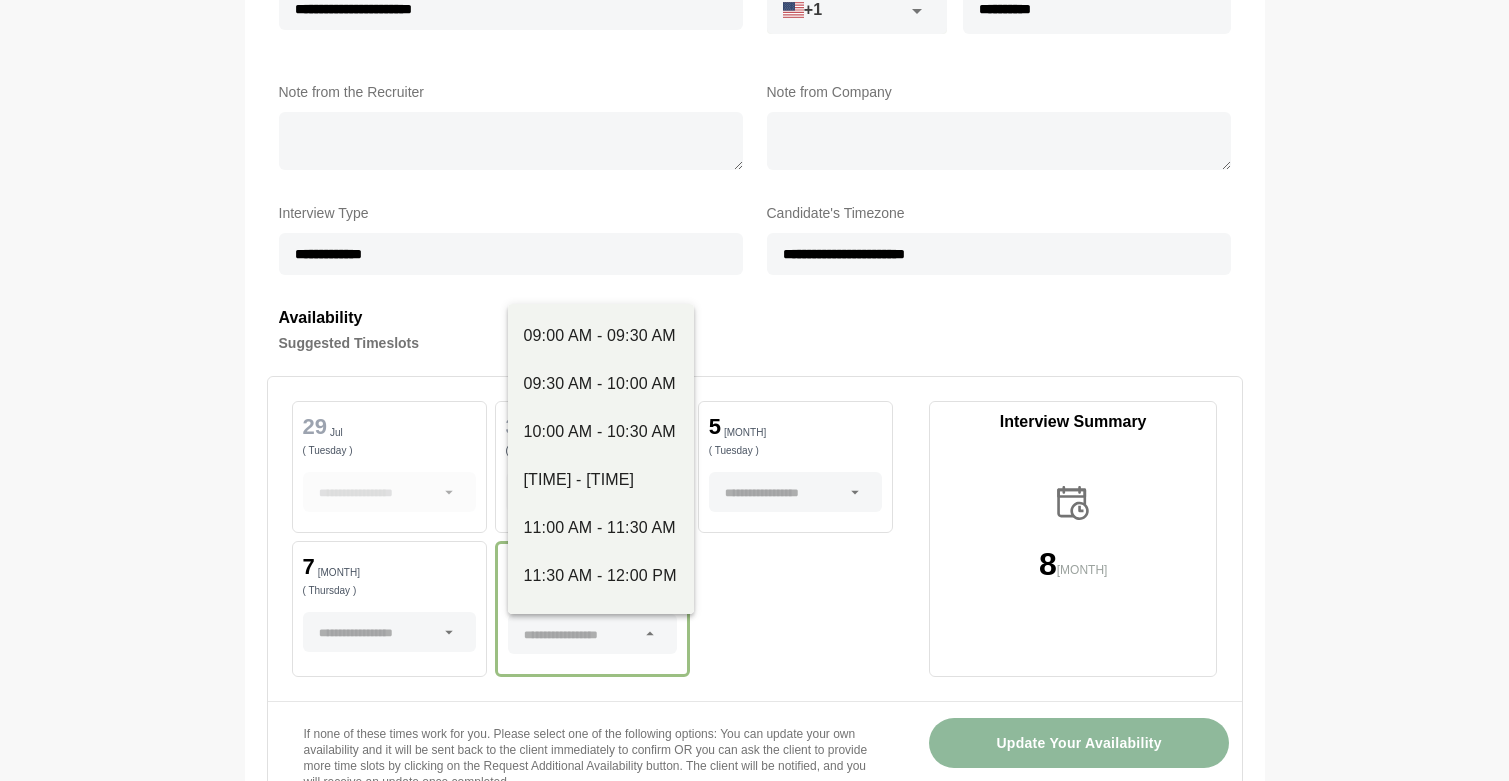 click on "[DAY]  ([DAY])  [DAY]  ([DAY])  [DAY]  ([DAY])  [DAY]  ([DAY])  [DAY]  ([DAY])" at bounding box center (592, 539) 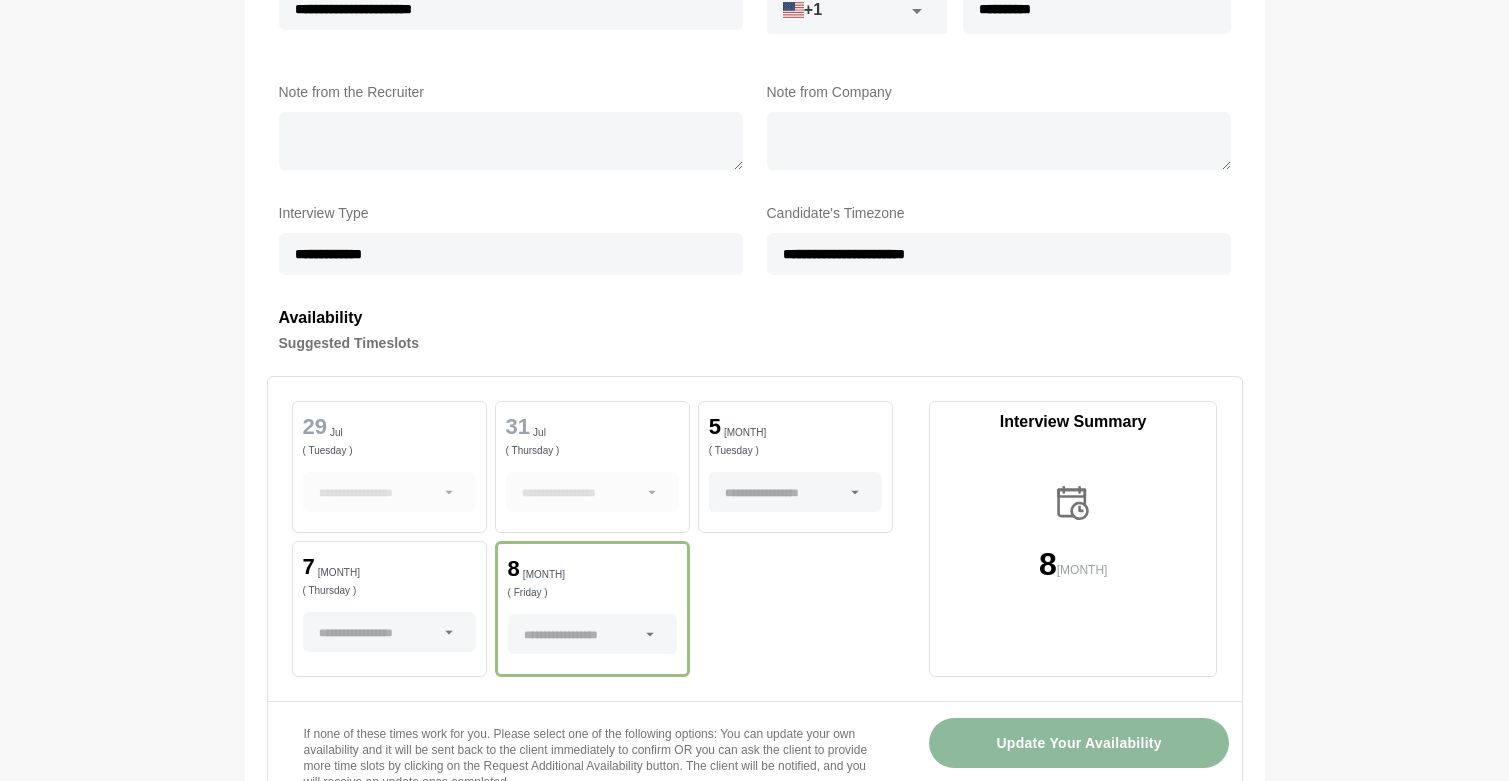 click 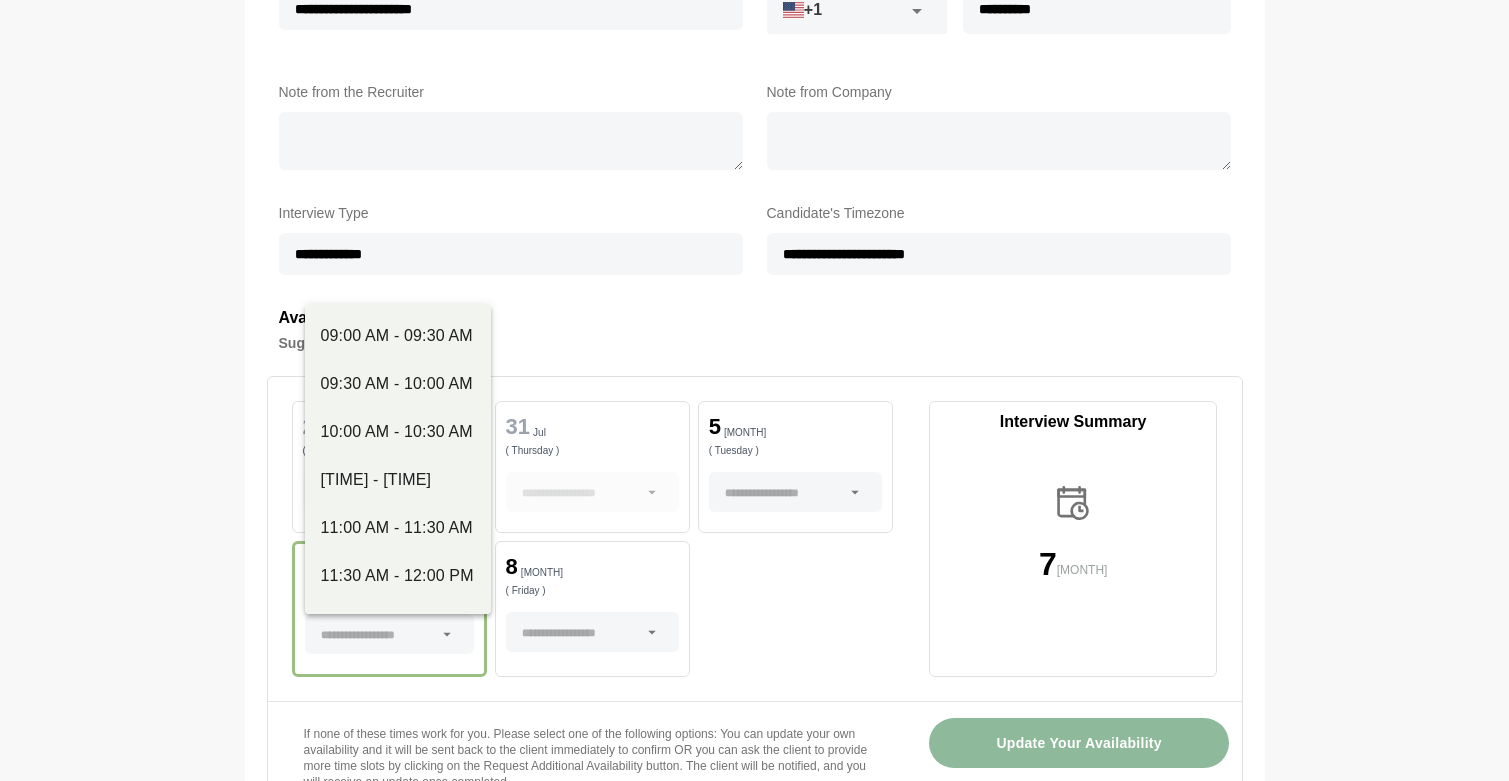 click on "[DAY]  ([DAY])  [DAY]  ([DAY])  [DAY]  ([DAY])  [DAY]  ([DAY])  [DAY]  ([DAY])" at bounding box center (592, 539) 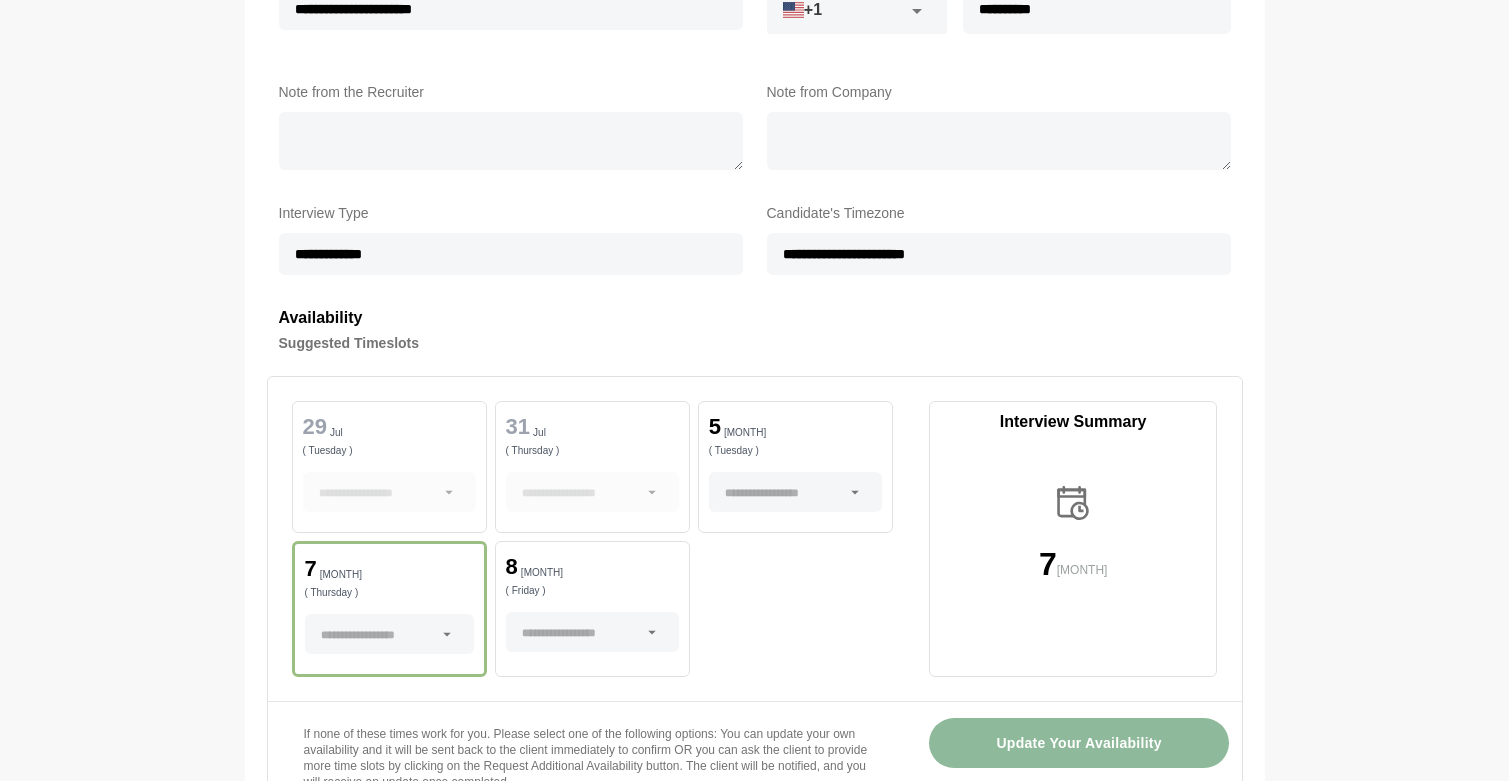 click 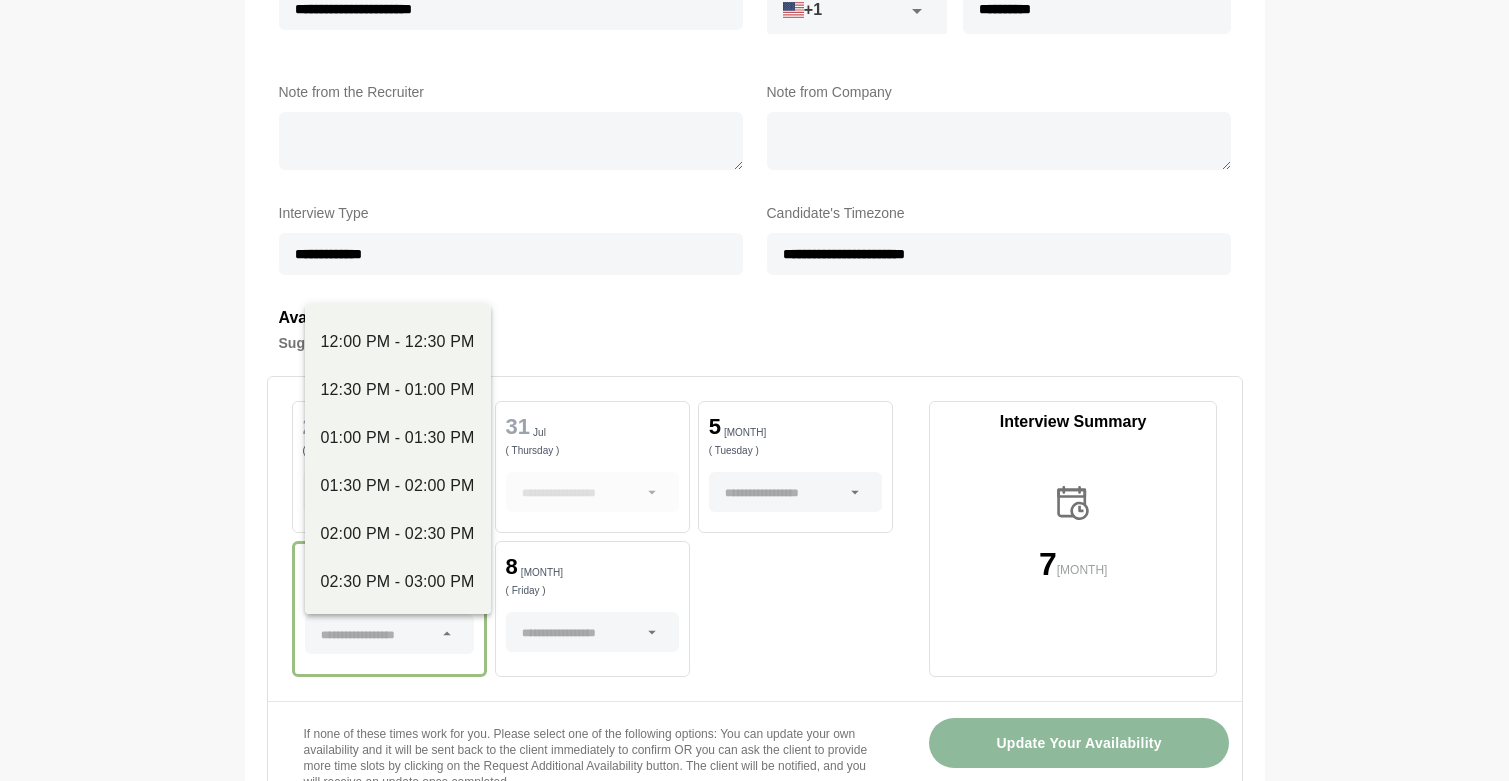scroll, scrollTop: 282, scrollLeft: 0, axis: vertical 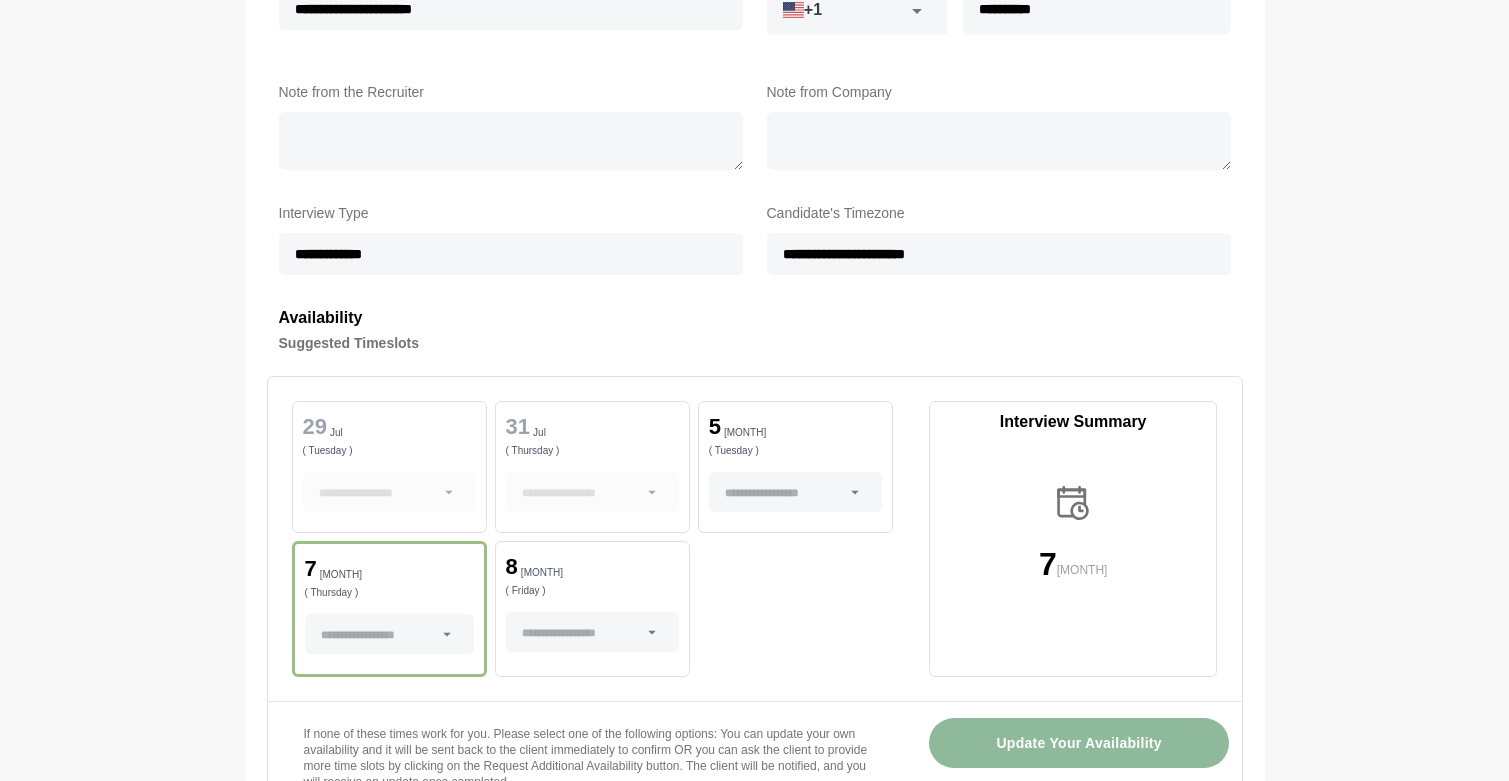 click 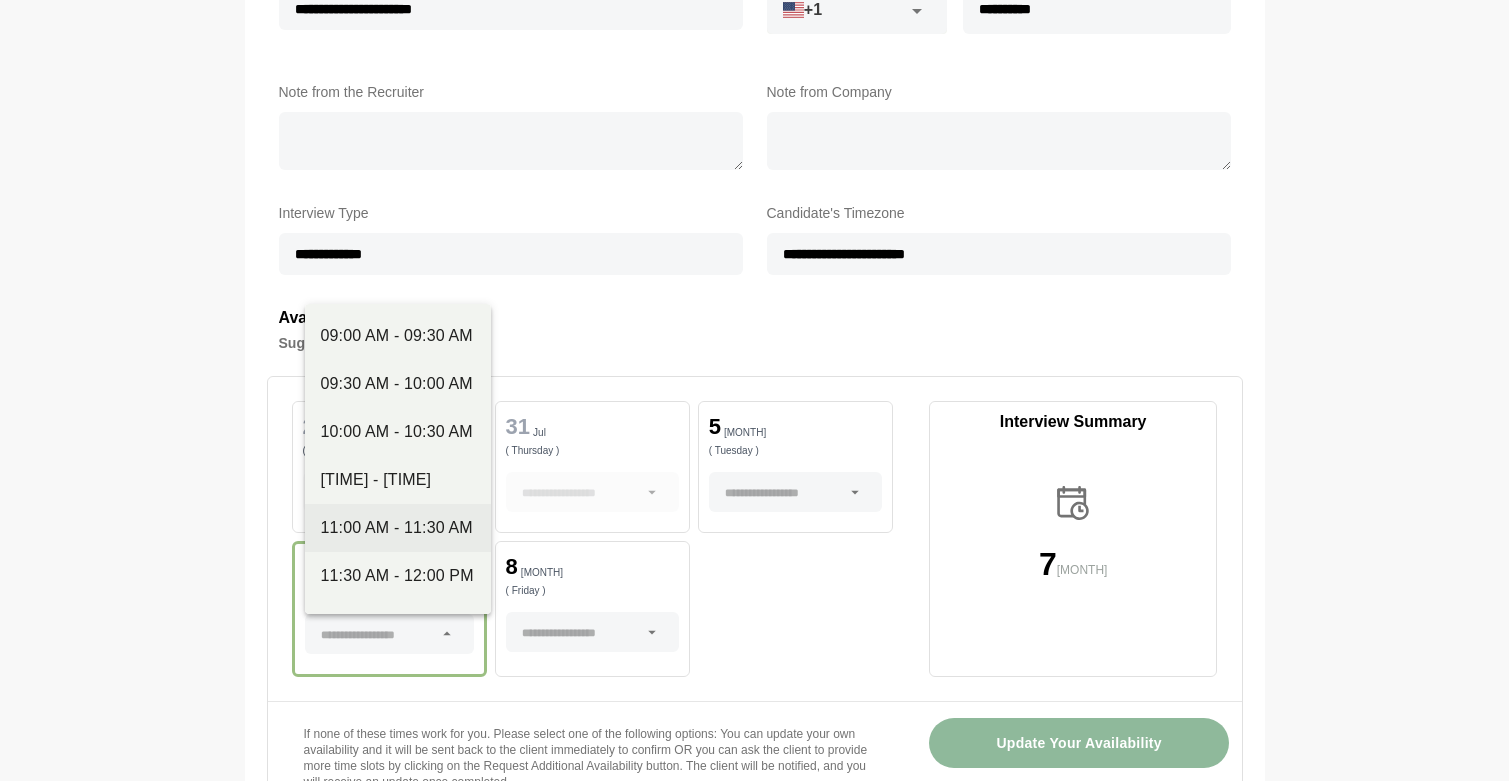 click on "11:00 AM - 11:30 AM" at bounding box center (398, 528) 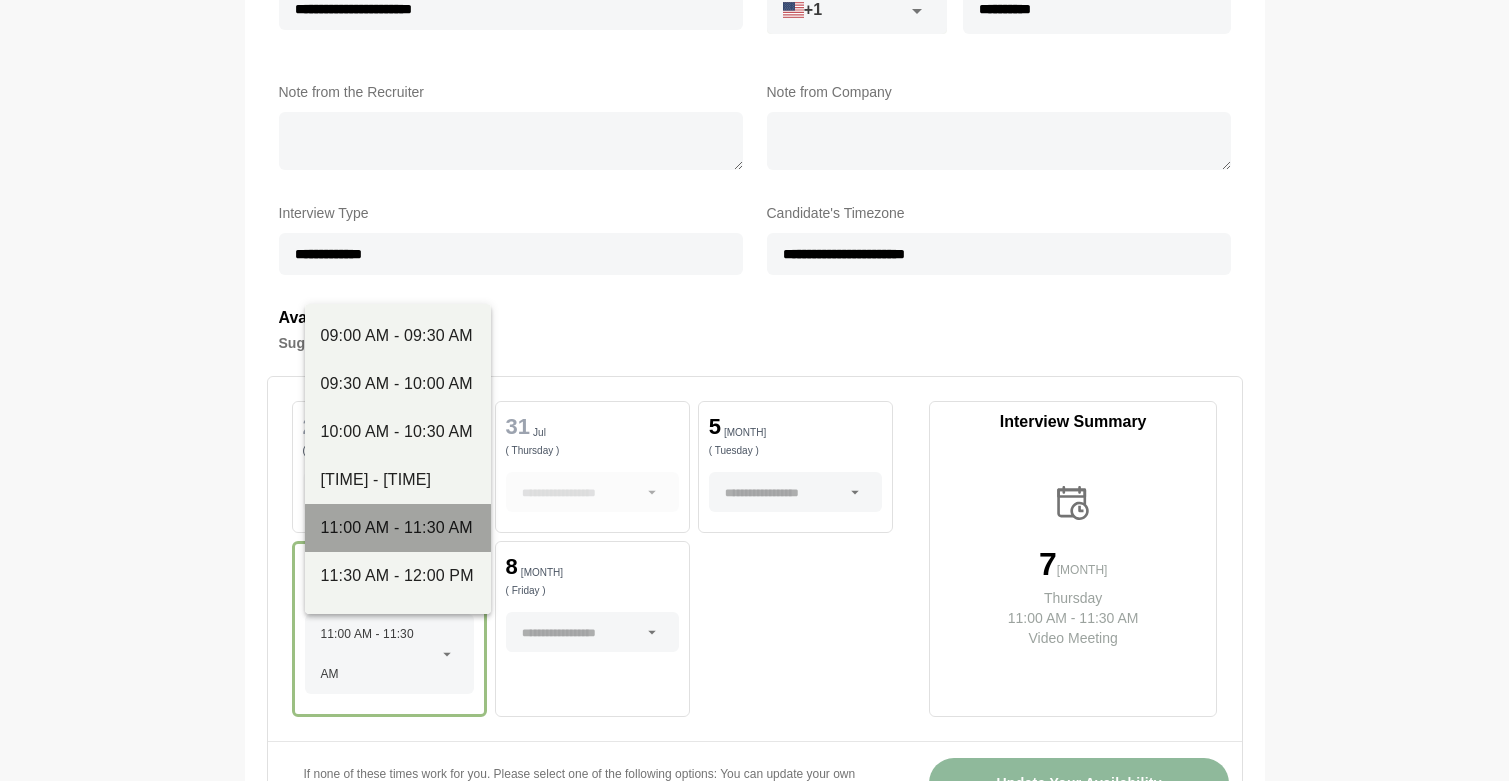 type on "**********" 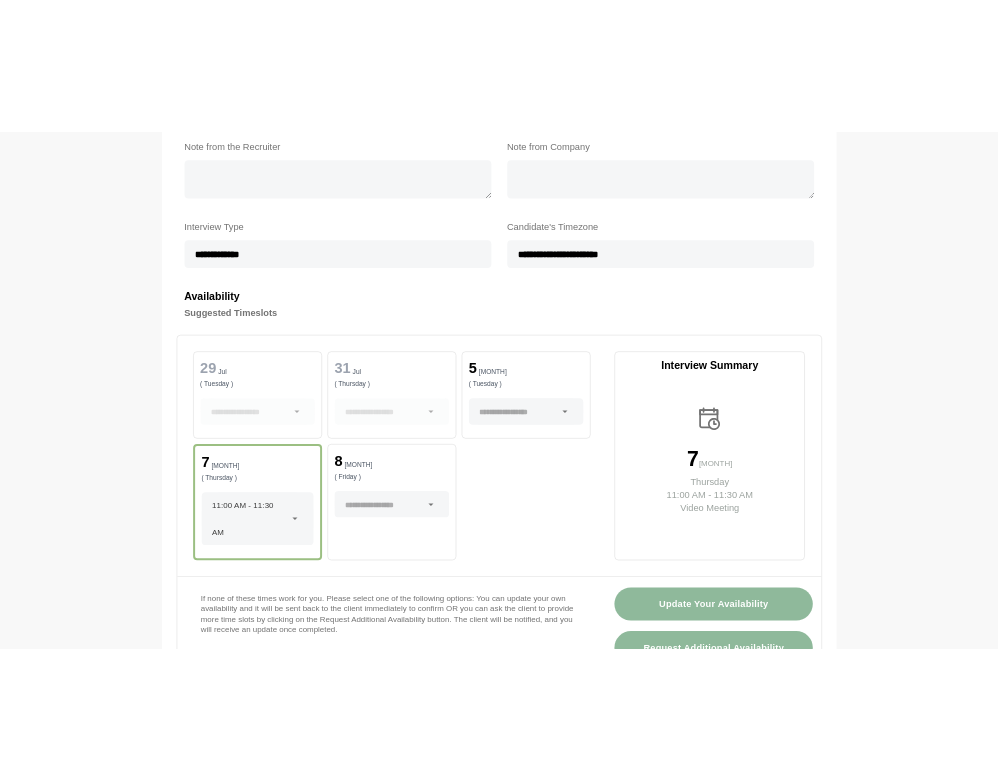 scroll, scrollTop: 628, scrollLeft: 0, axis: vertical 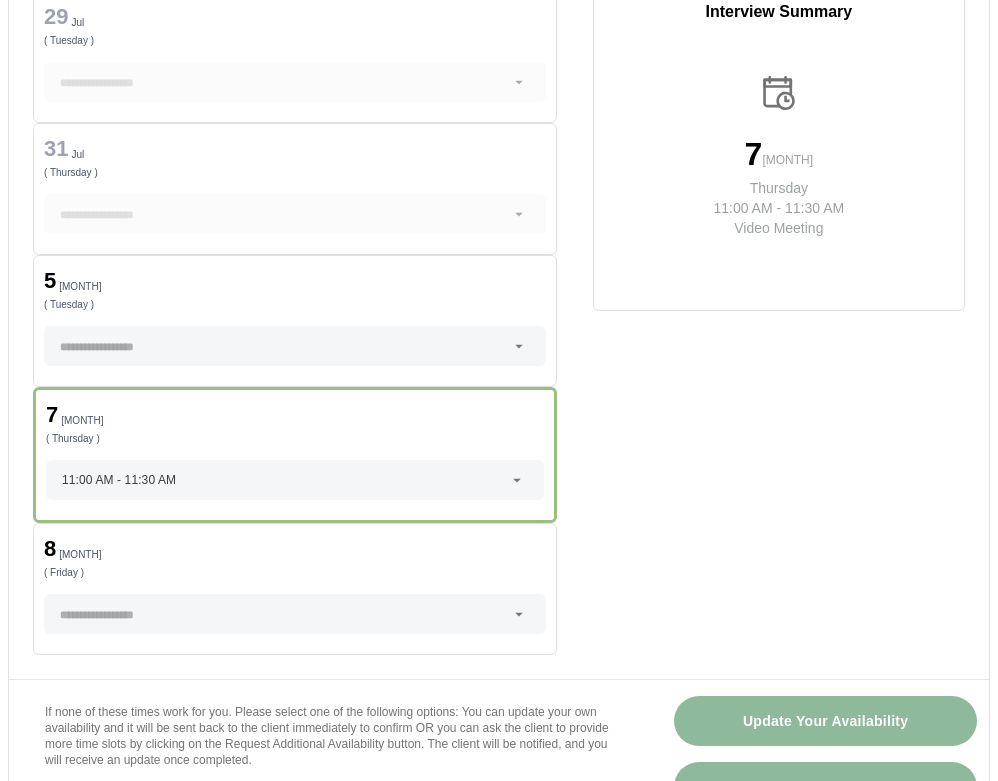 click on "**********" 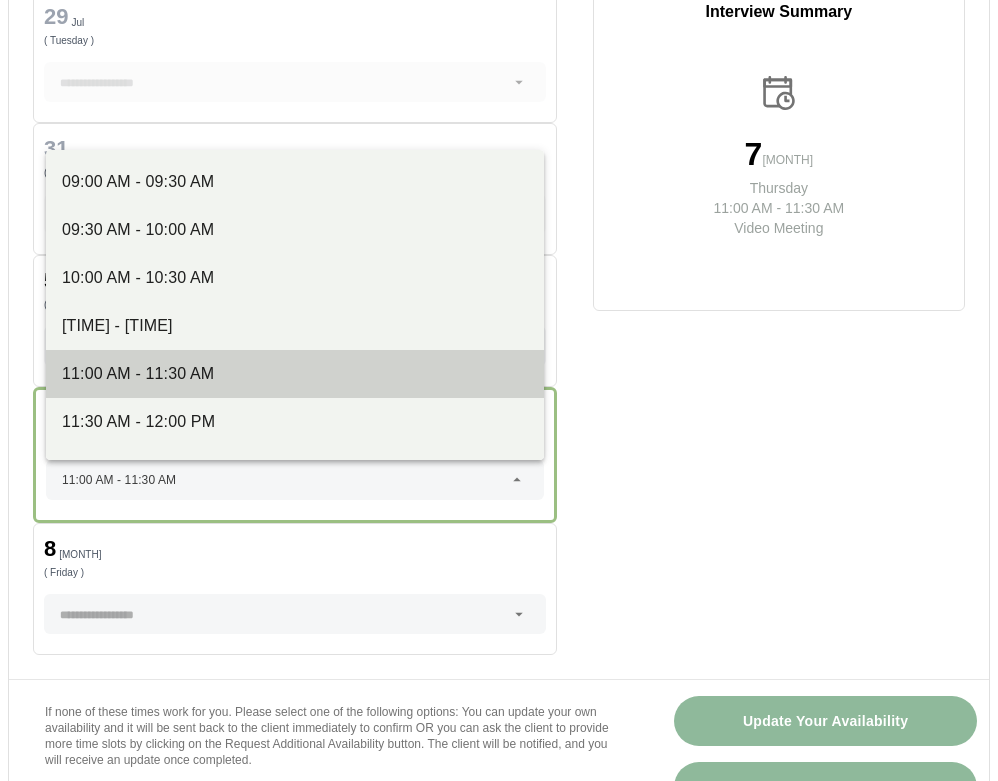 click on "11:00 AM - 11:30 AM" at bounding box center [295, 374] 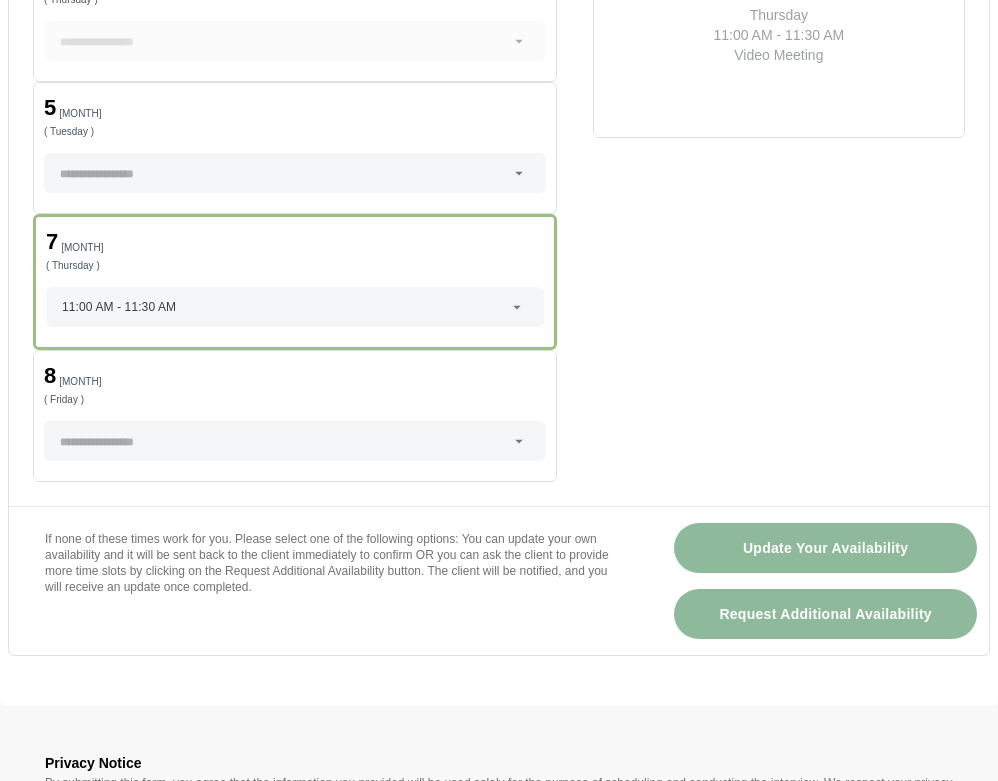 scroll, scrollTop: 1065, scrollLeft: 0, axis: vertical 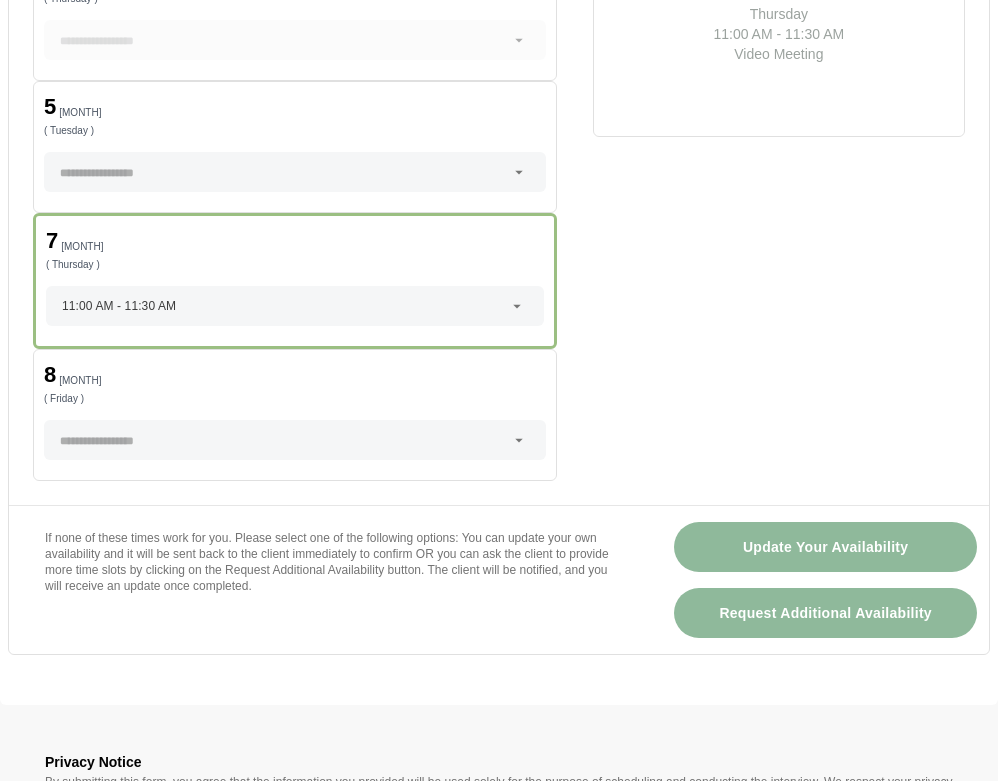 click on "Update Your Availability" at bounding box center [825, 547] 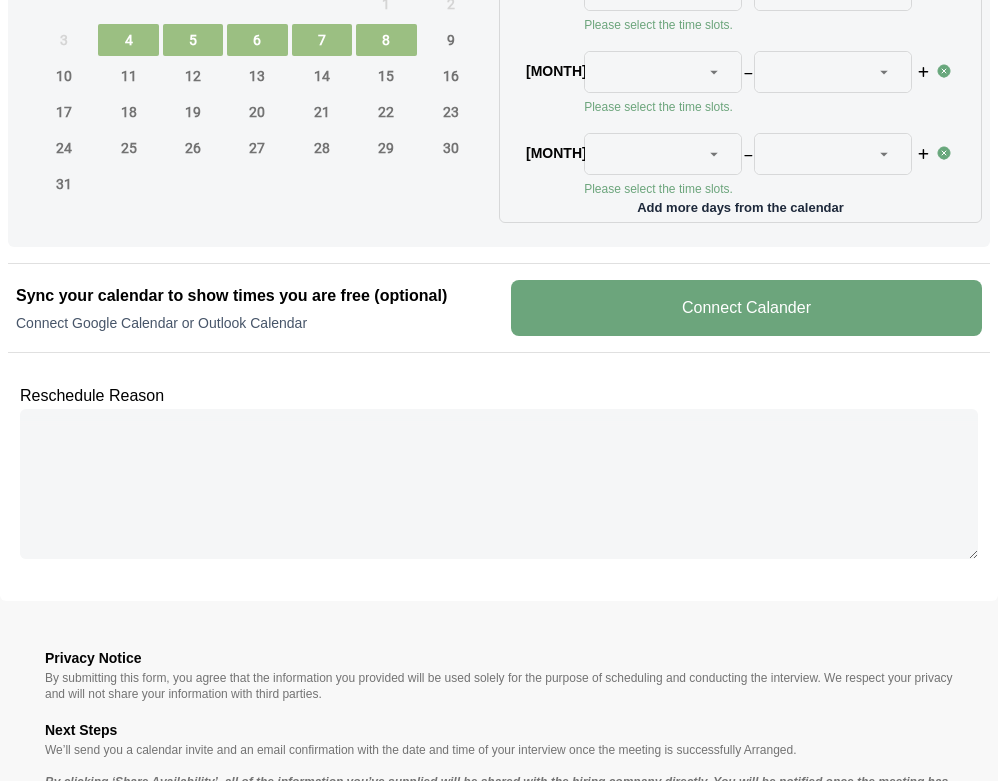 type 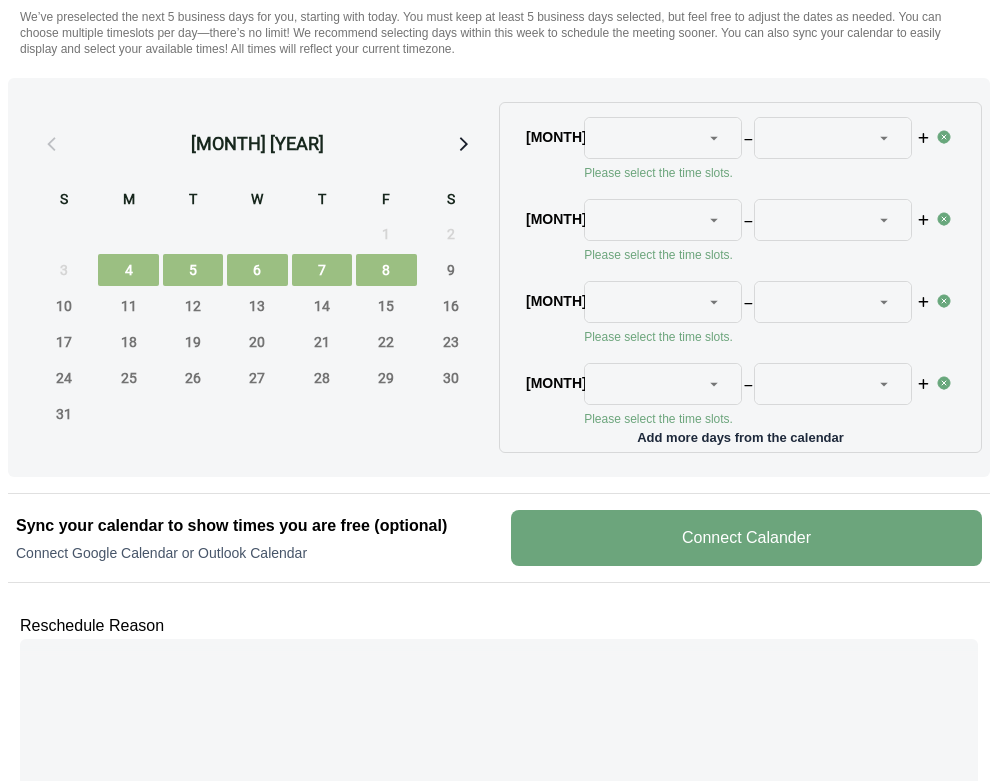 scroll, scrollTop: 825, scrollLeft: 0, axis: vertical 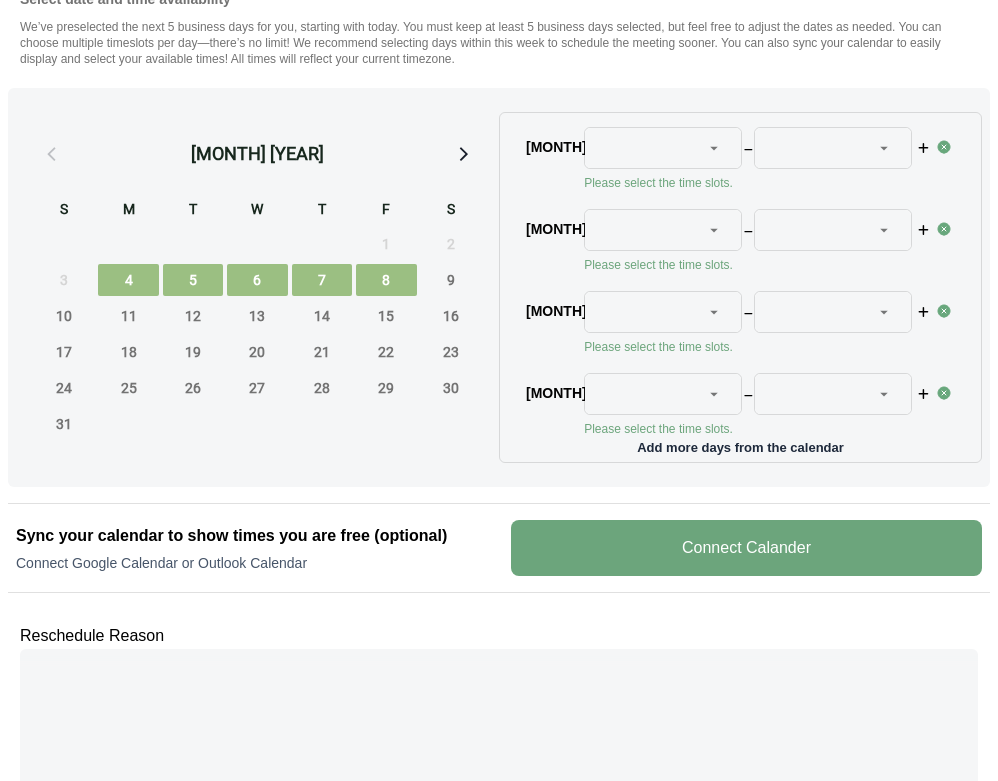 click on "7" at bounding box center (322, 280) 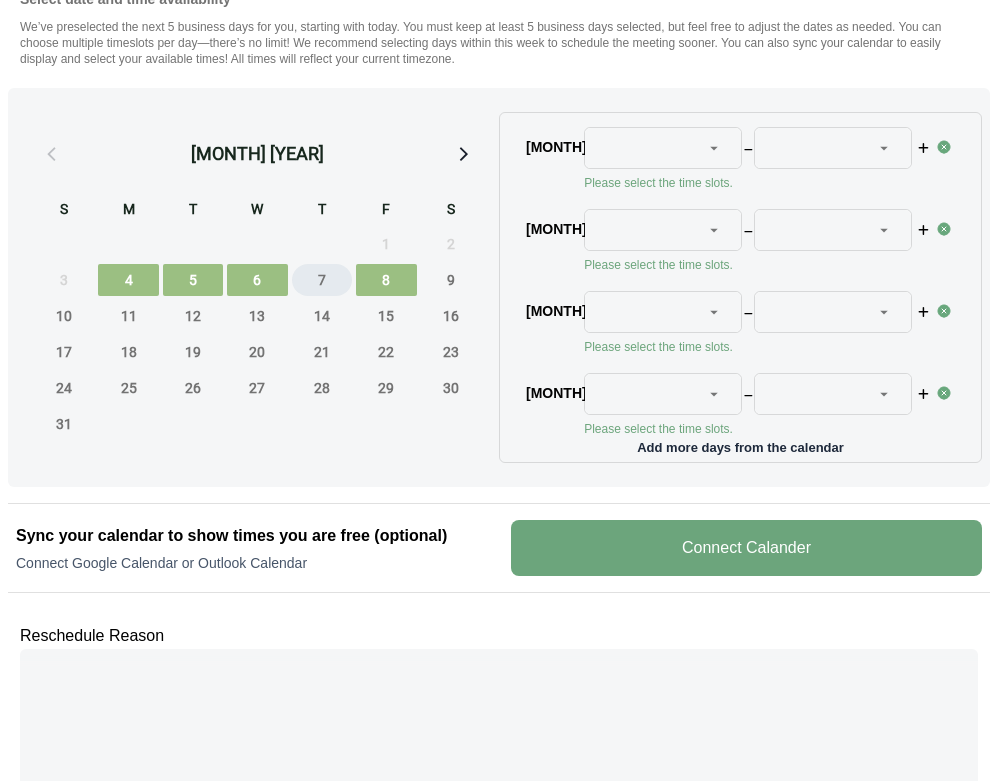 type 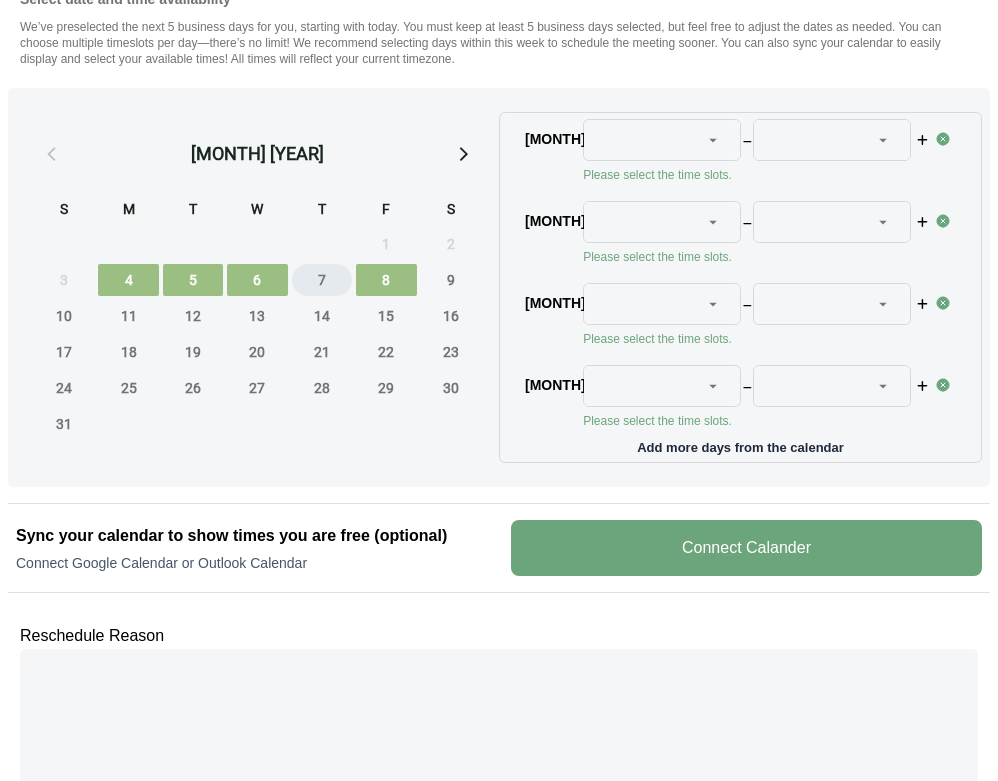 scroll, scrollTop: 24, scrollLeft: 1, axis: both 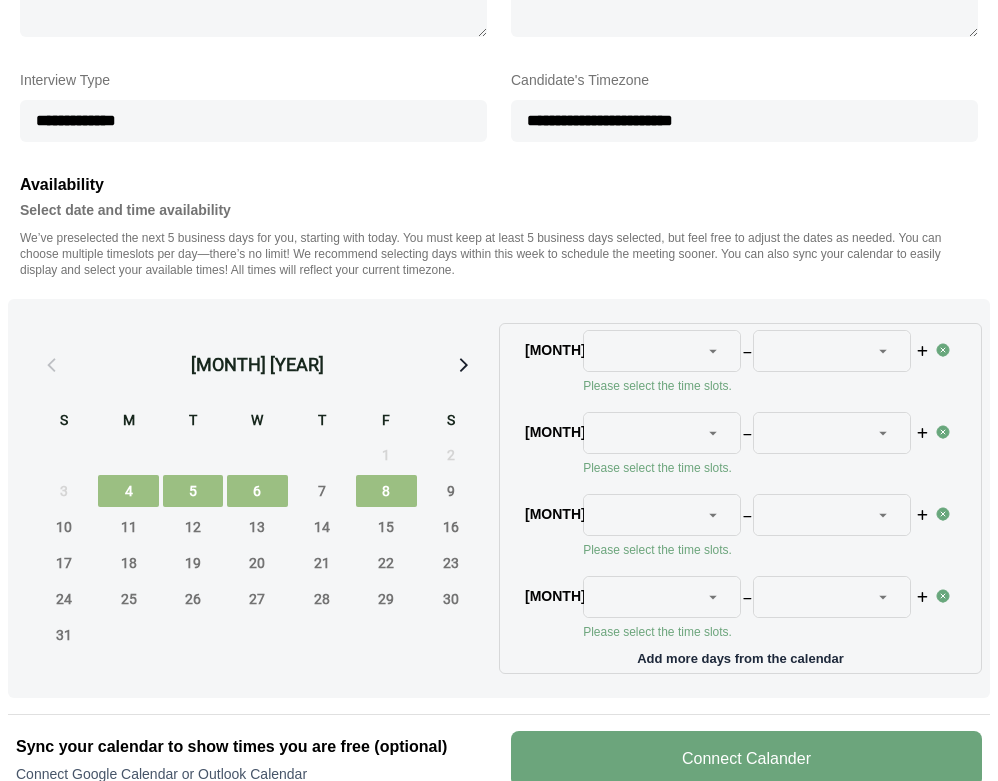 click on "6" at bounding box center (257, 491) 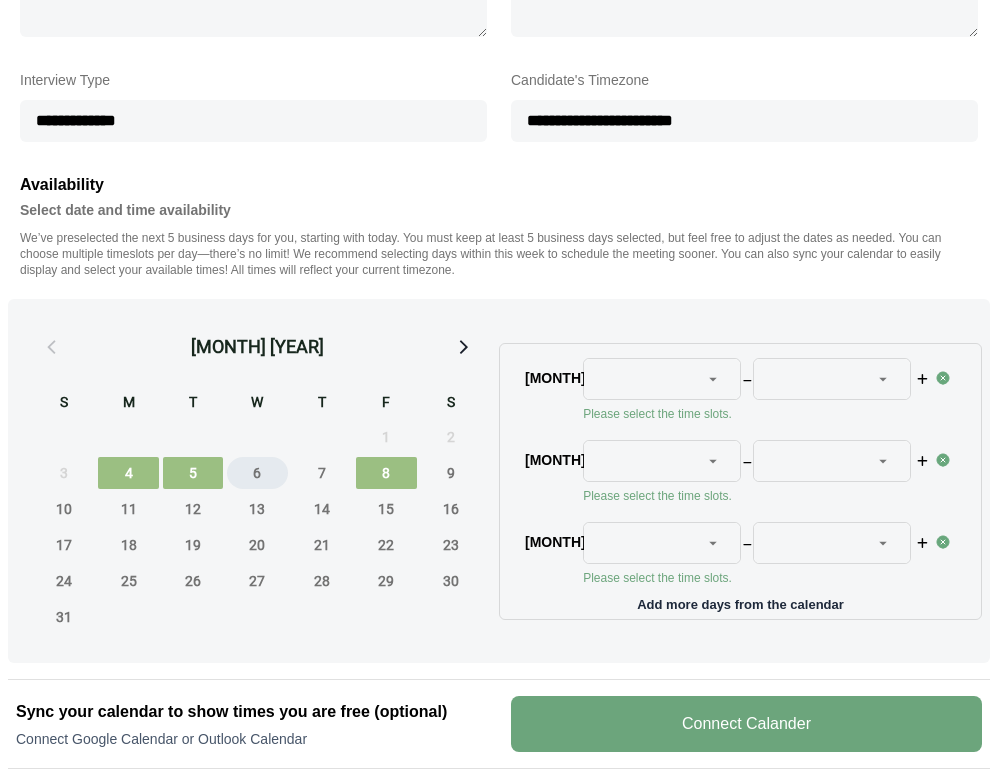 type 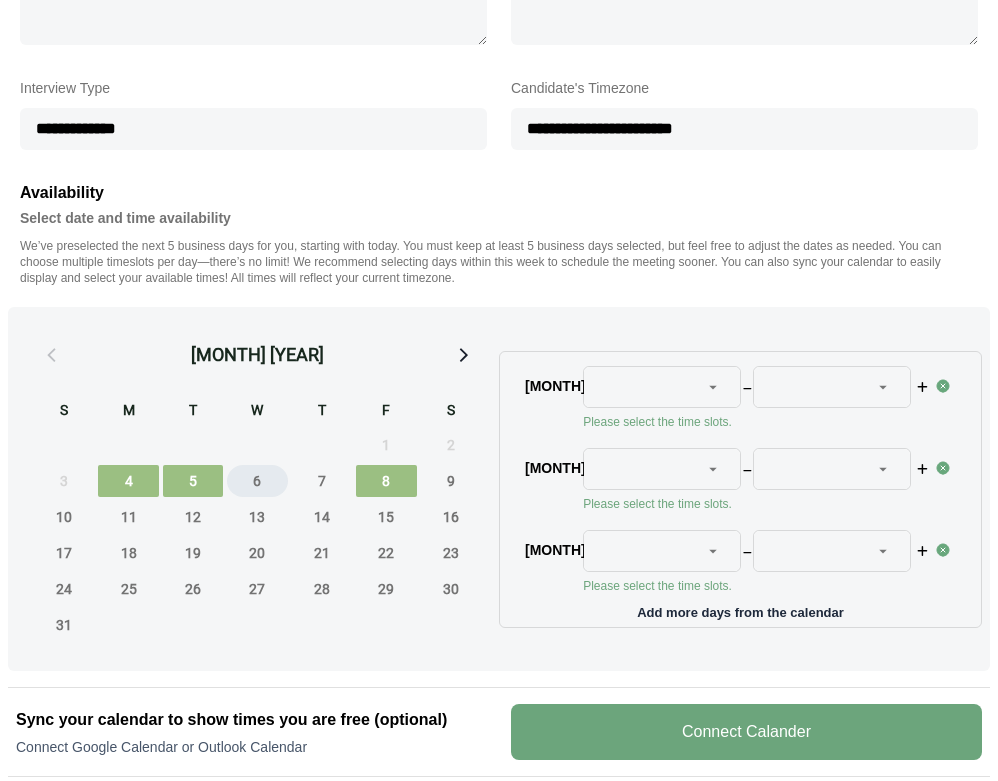 click on "6" at bounding box center (257, 481) 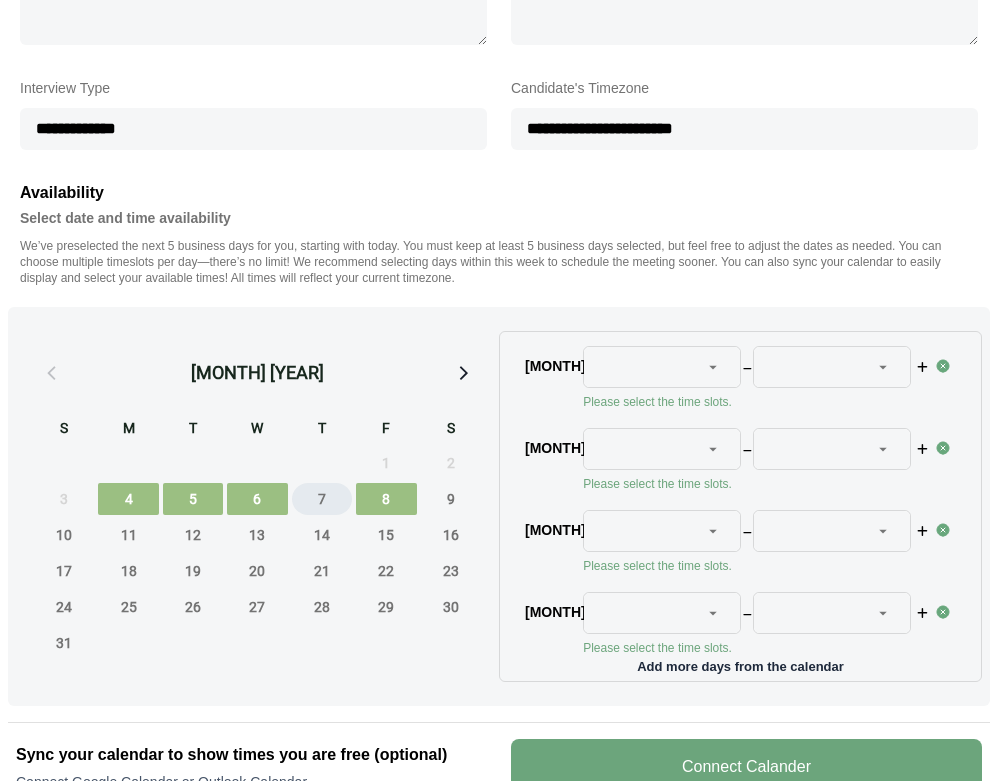 click on "7" at bounding box center (322, 499) 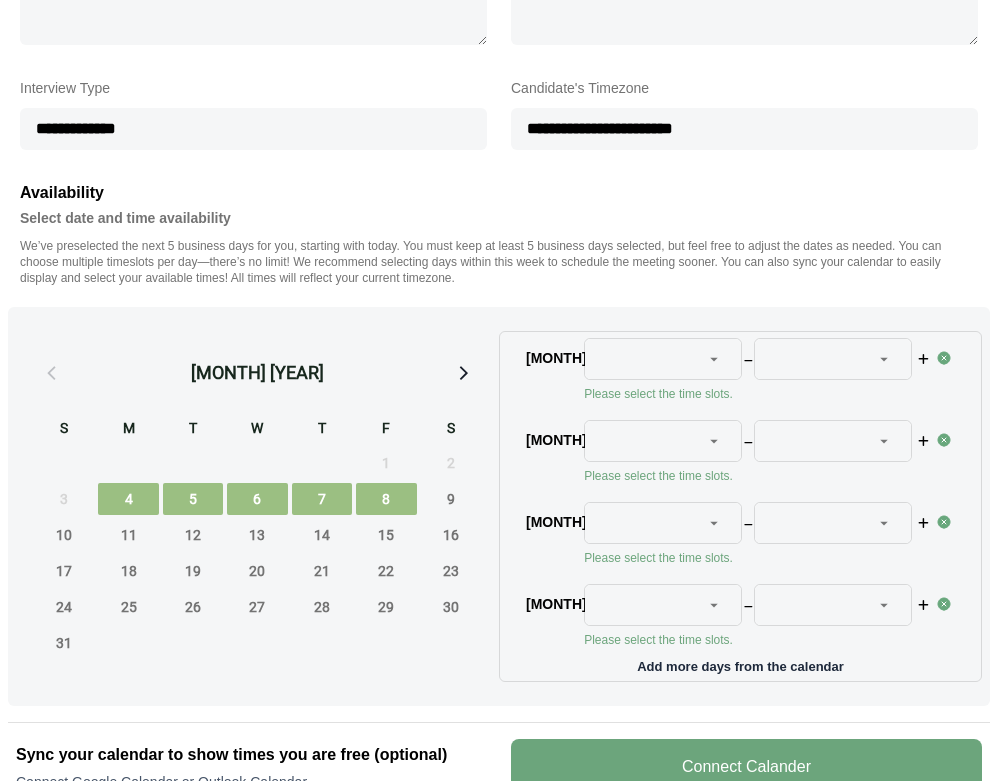 scroll, scrollTop: 106, scrollLeft: 0, axis: vertical 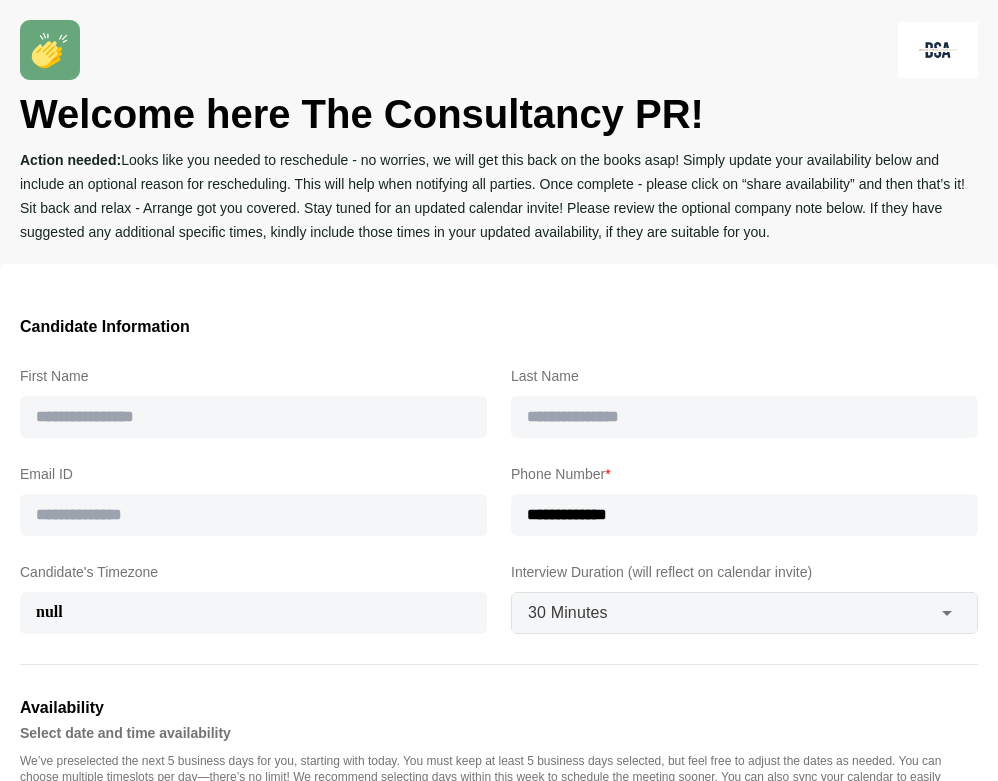 type on "******" 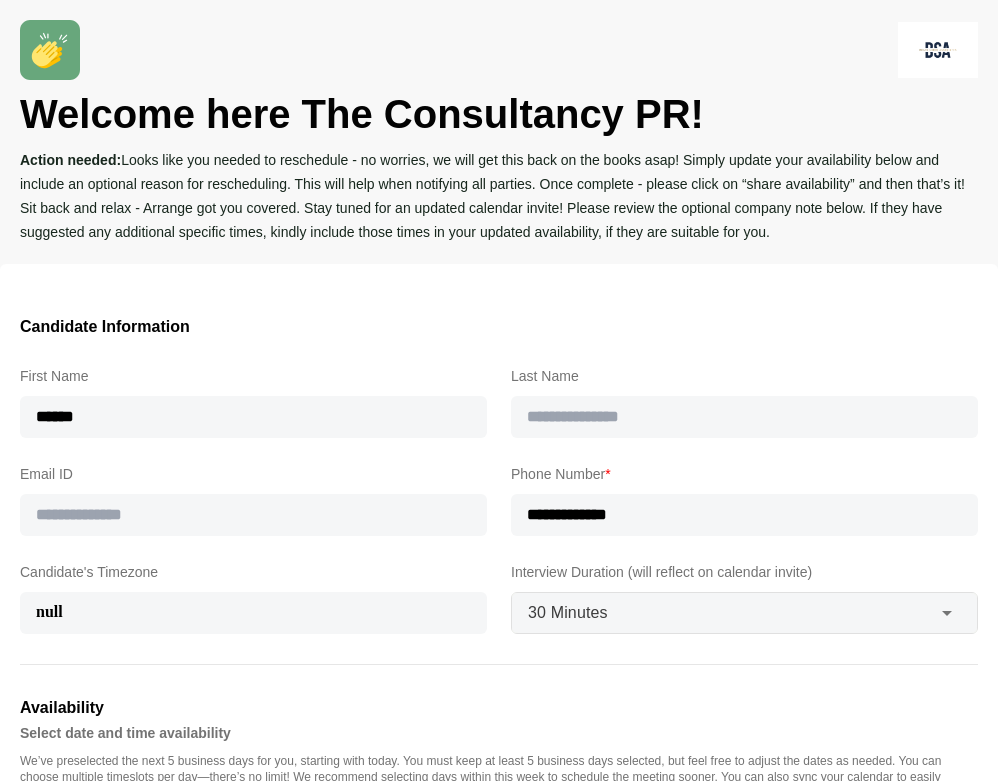 type on "****" 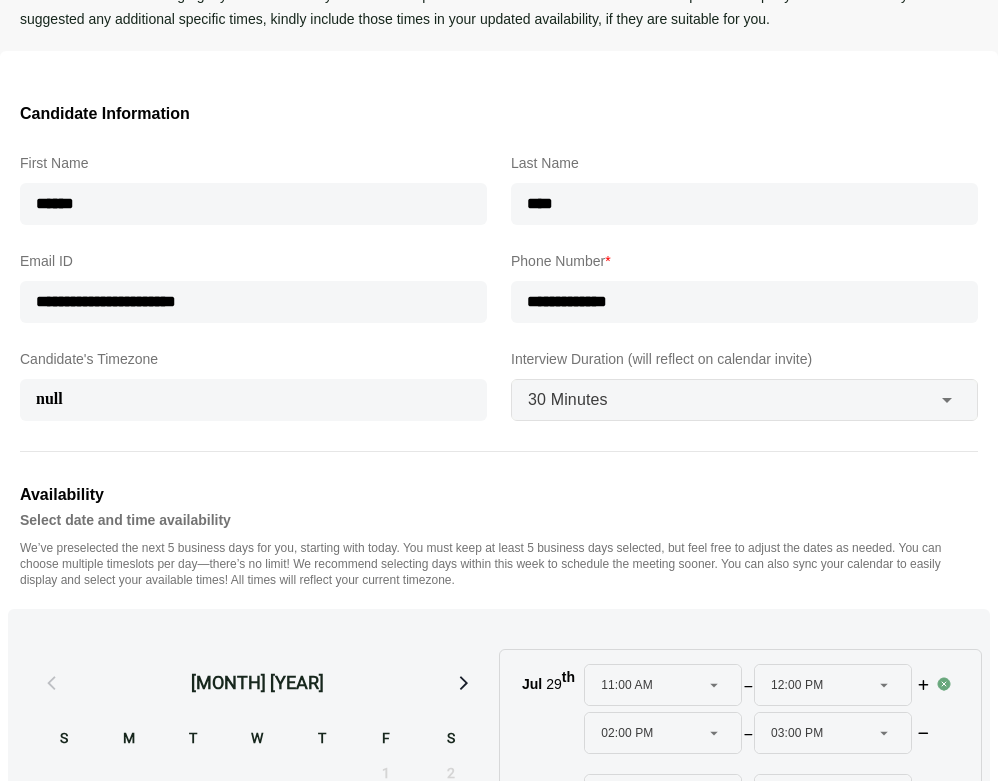 scroll, scrollTop: 485, scrollLeft: 0, axis: vertical 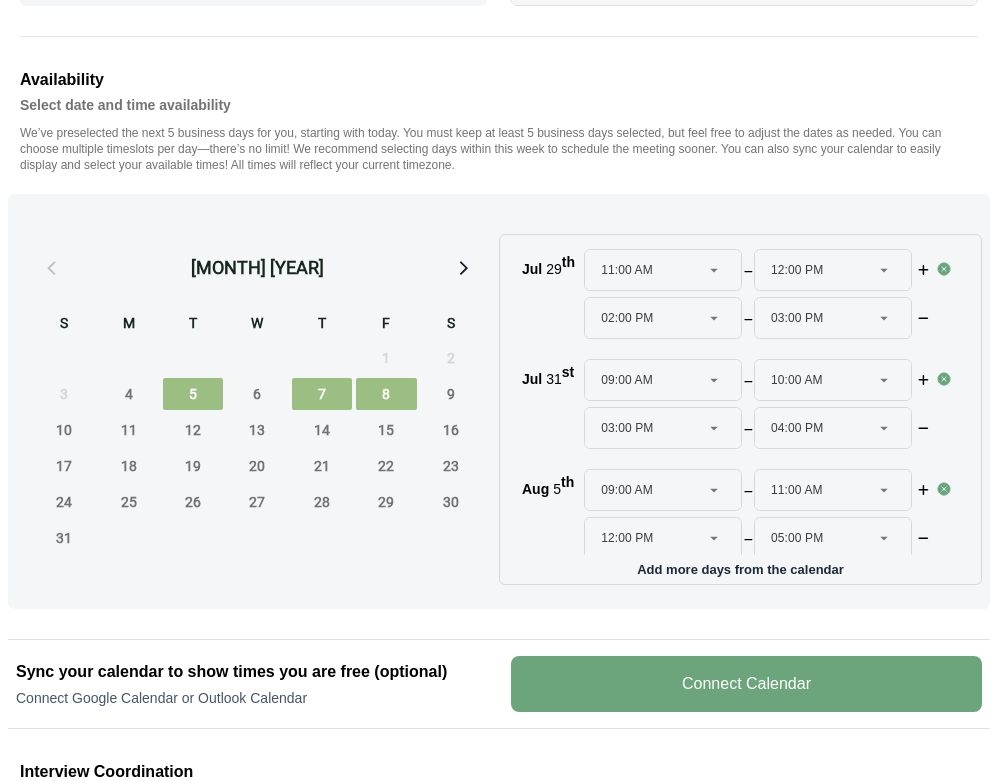 click at bounding box center (944, 269) 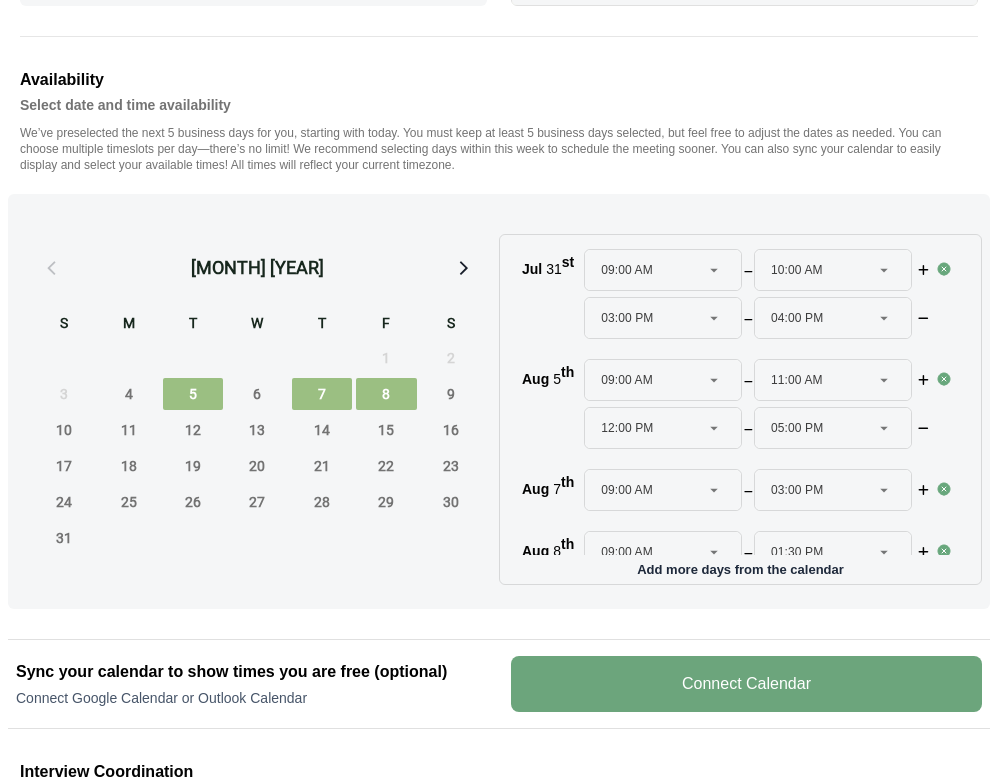 type 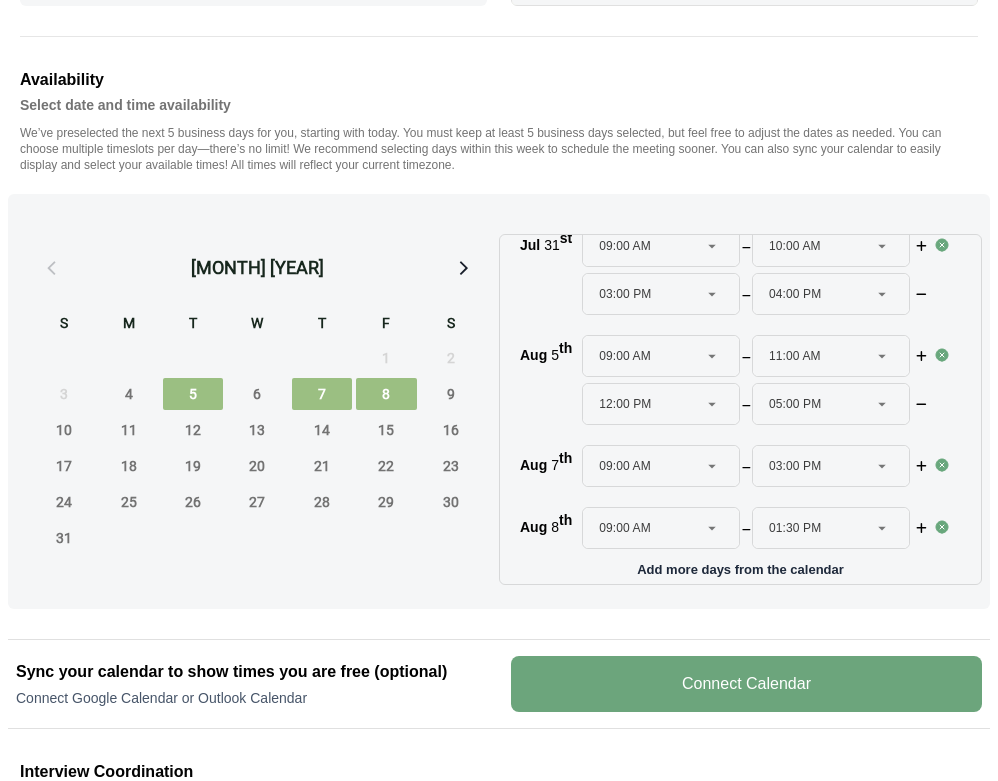 scroll, scrollTop: 40, scrollLeft: 2, axis: both 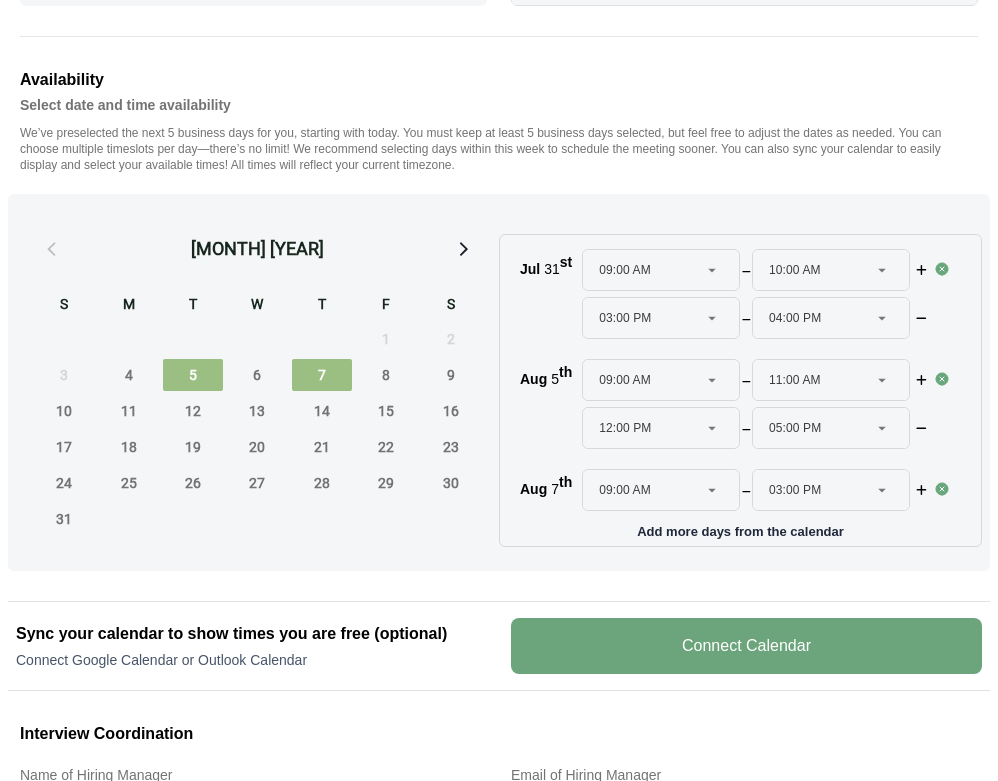 click at bounding box center [942, 379] 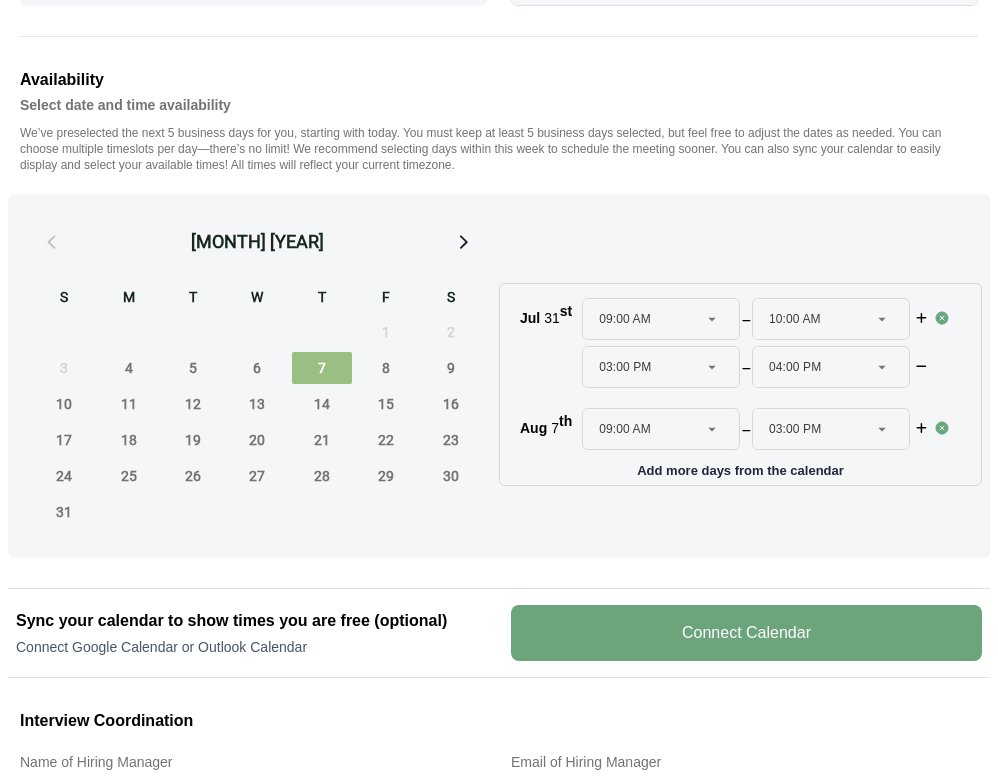 click at bounding box center (942, 318) 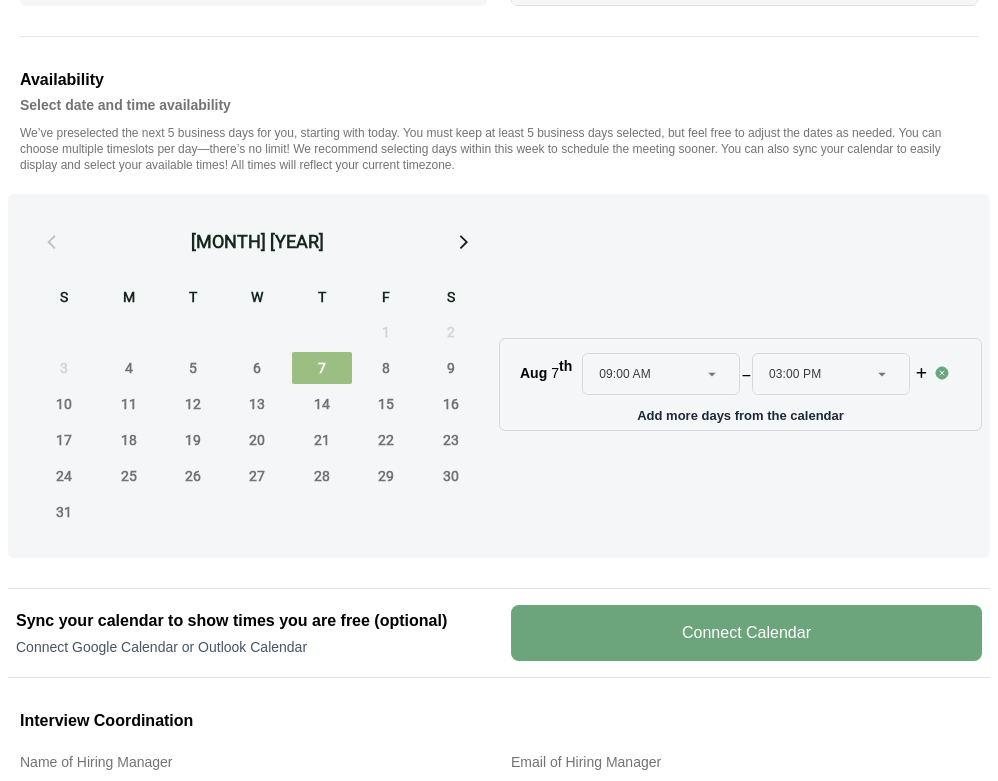 click on "09:00 AM ********" 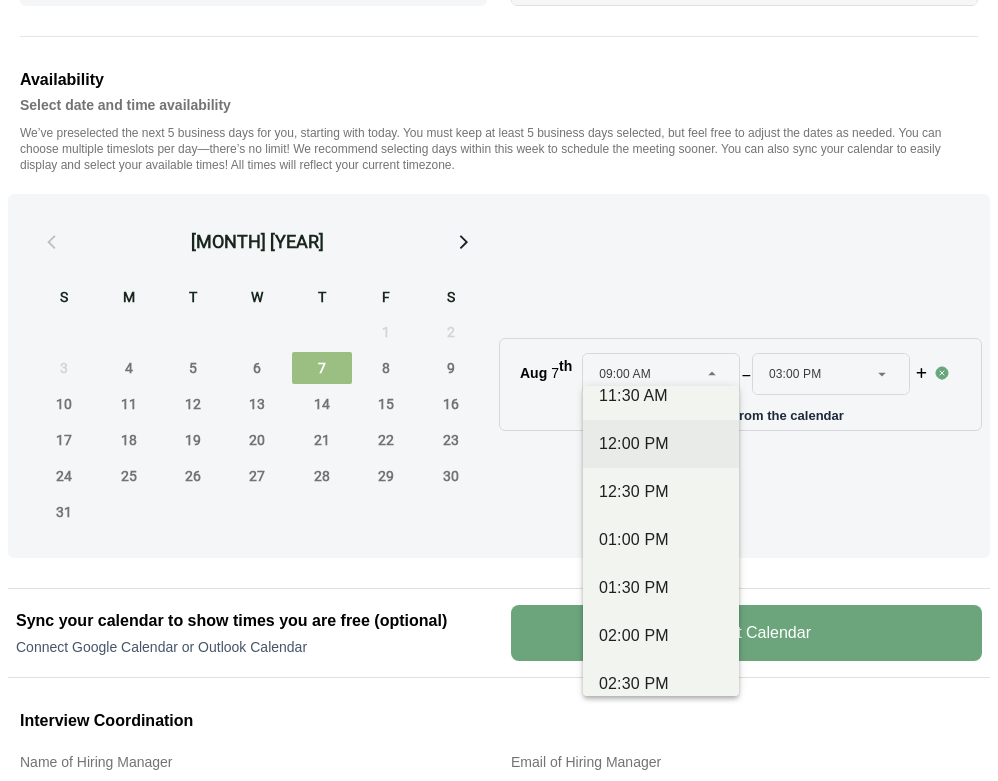scroll, scrollTop: 637, scrollLeft: 0, axis: vertical 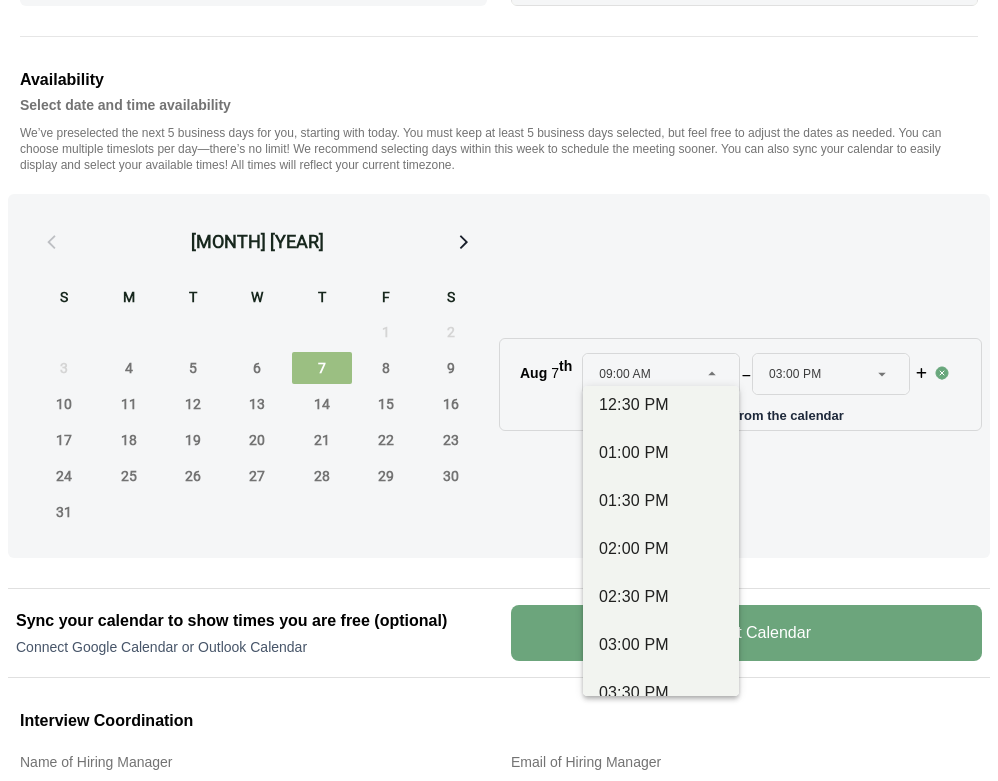 click on "August 2025 S M T W T F S 27 28 29 30 31 1 2 3 4 5 6 7 8 9 10 11 12 13 14 15 16 17 18 19 20 21 22 23 24 25 26 27 28 29 30 31 1 2 3 4 5 6 Aug 7 th 09:00 AM ******** 03:00 PM ********  Add more days from the calendar" at bounding box center [499, 376] 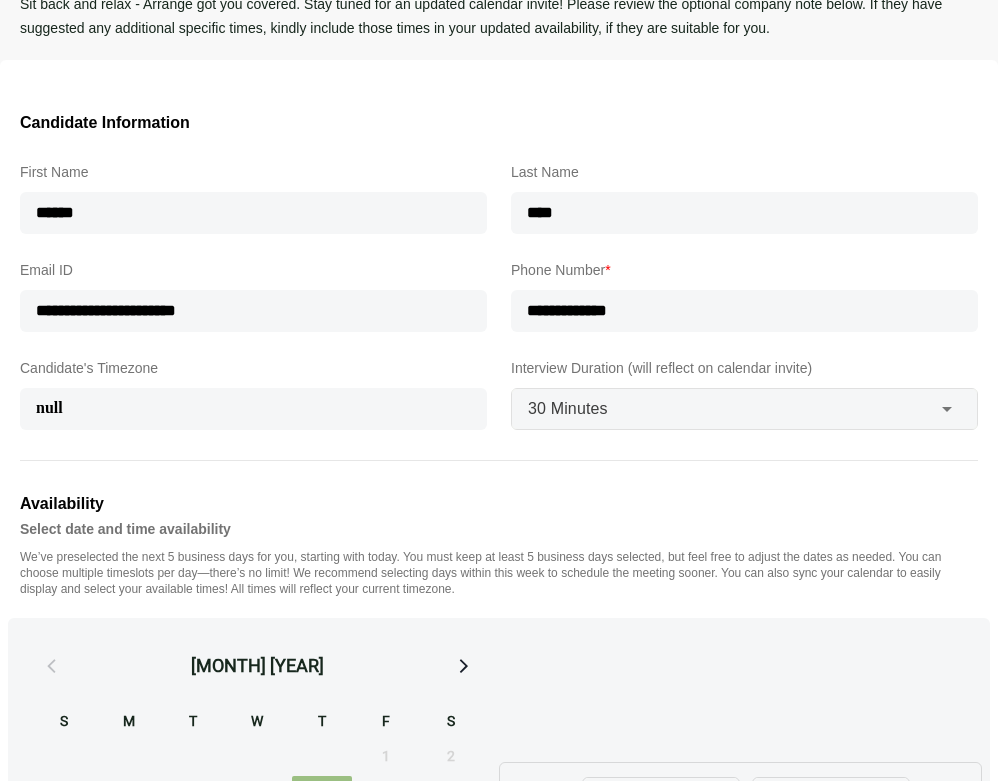 scroll, scrollTop: 124, scrollLeft: 0, axis: vertical 